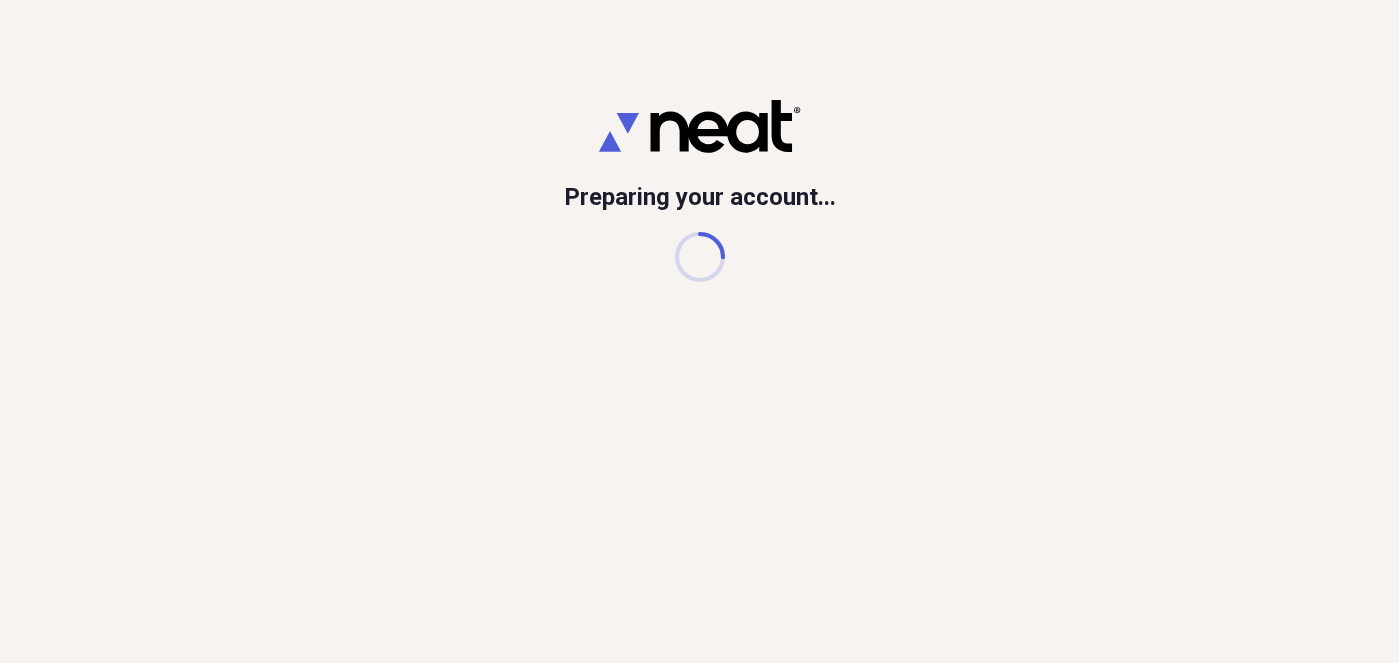scroll, scrollTop: 0, scrollLeft: 0, axis: both 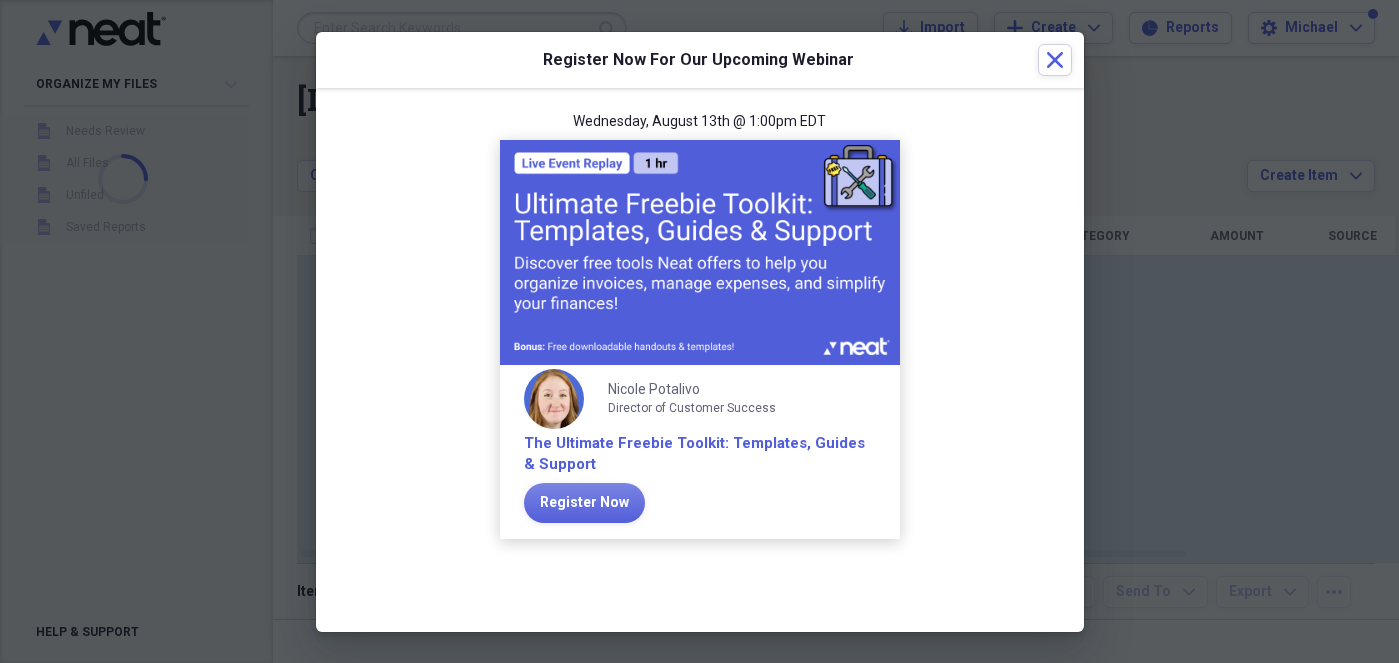 click on "Wednesday, August 13th @ 1:00pm EDT Nicole Potalivo Director of Customer Success The Ultimate Freebie Toolkit: Templates, Guides & Support Register Now" at bounding box center [700, 336] 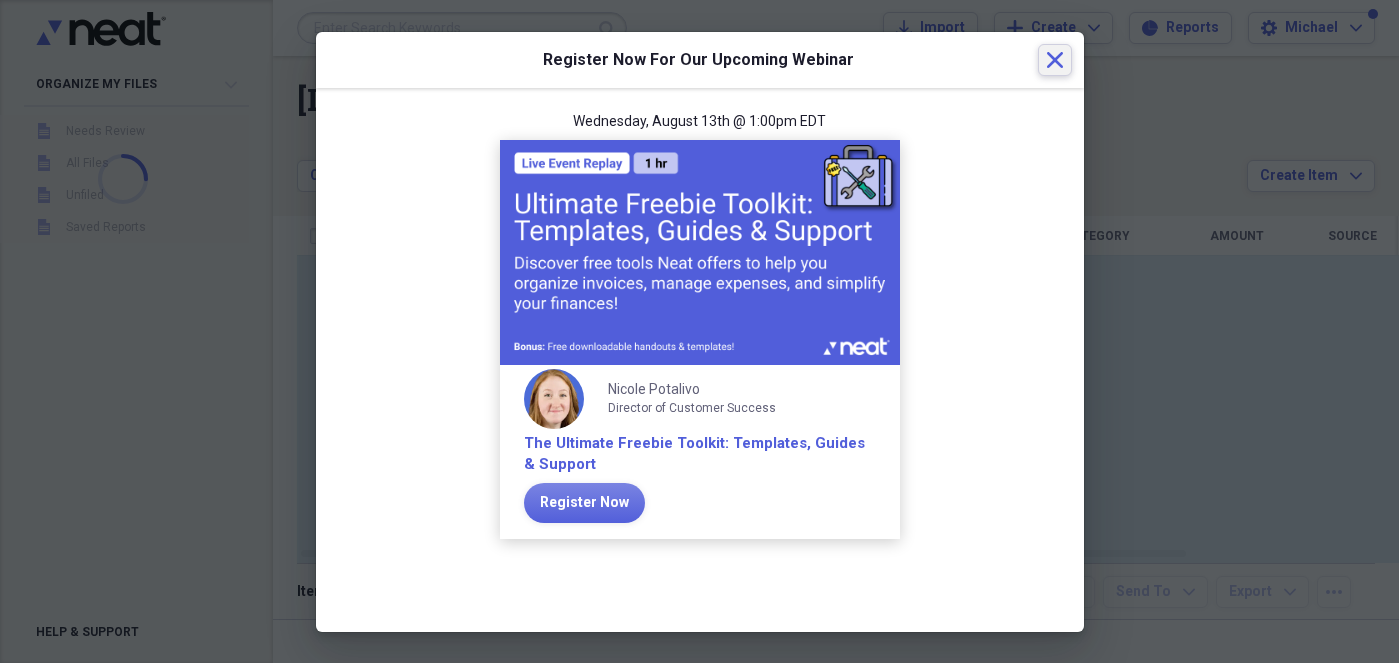click on "Close" 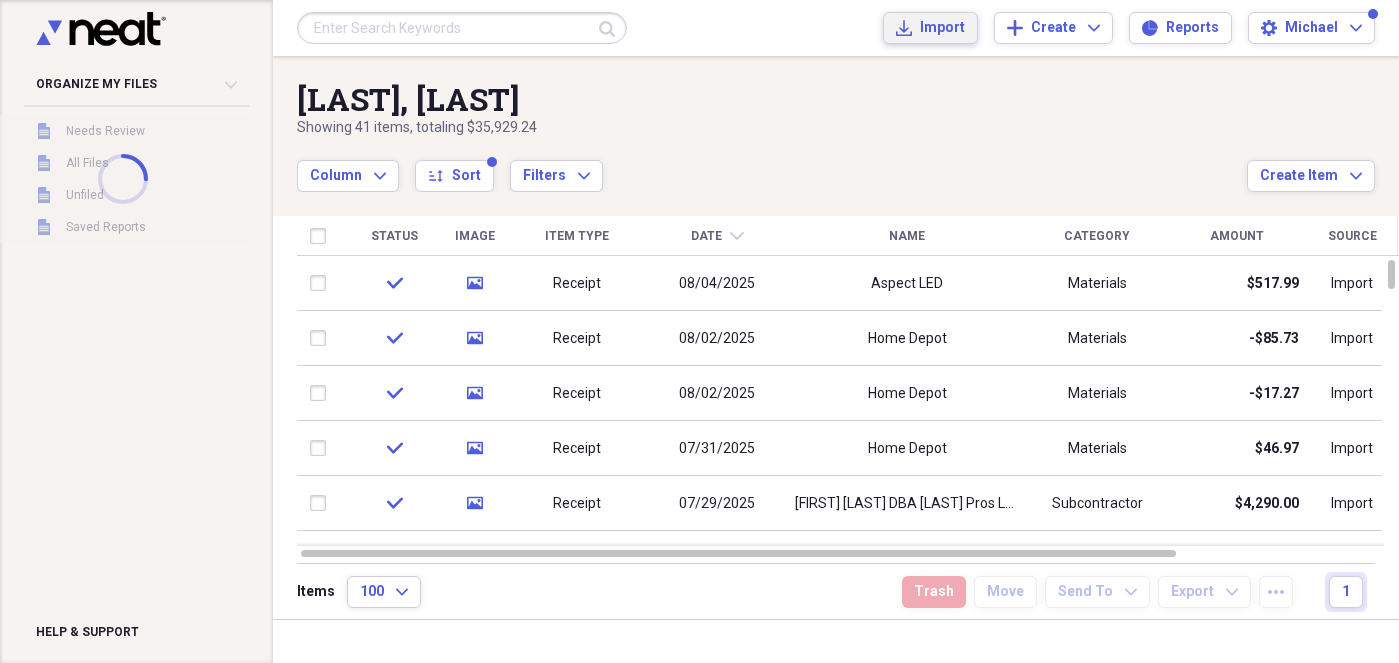 click on "Import Import" at bounding box center [930, 28] 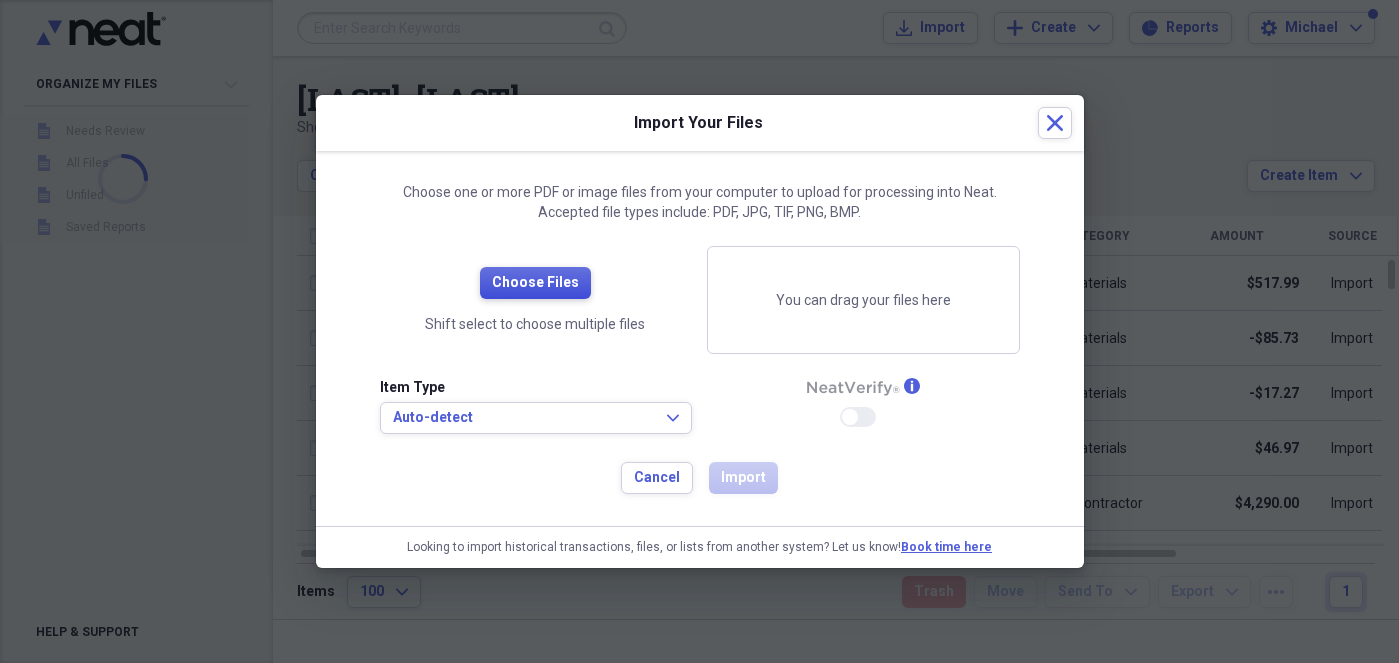 click on "Choose Files" at bounding box center (535, 283) 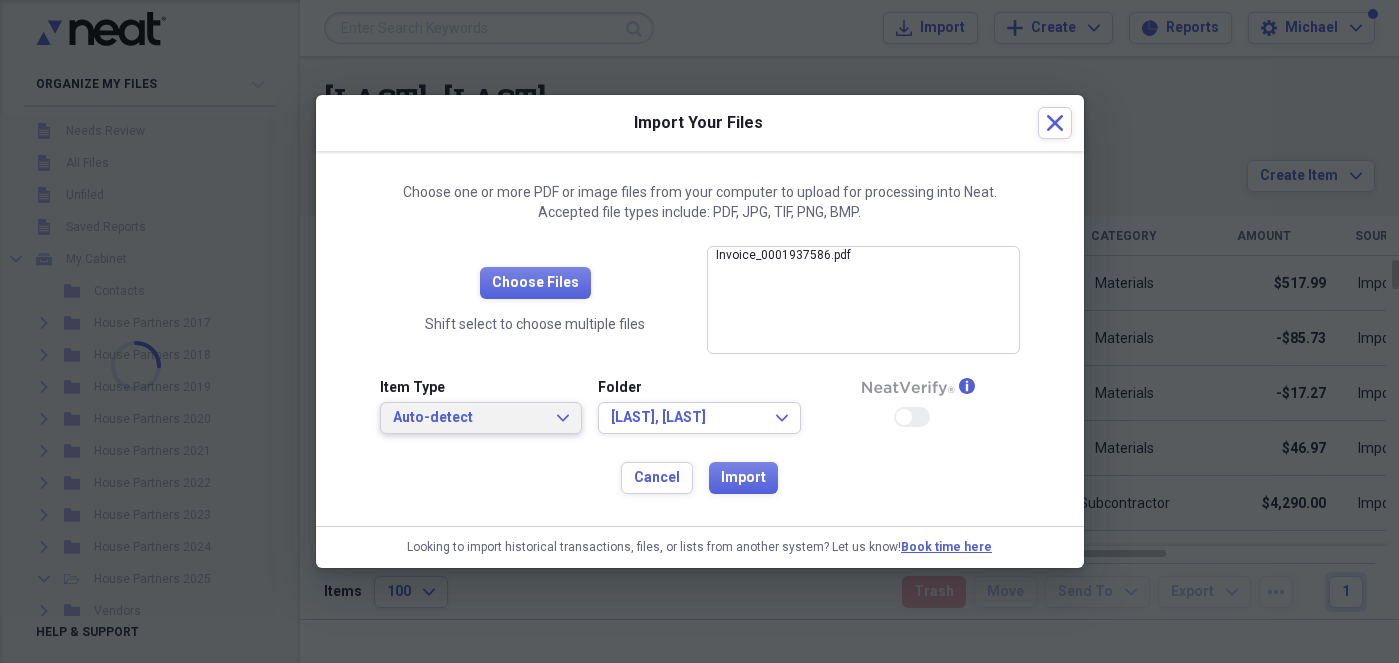 click on "Auto-detect" at bounding box center (469, 418) 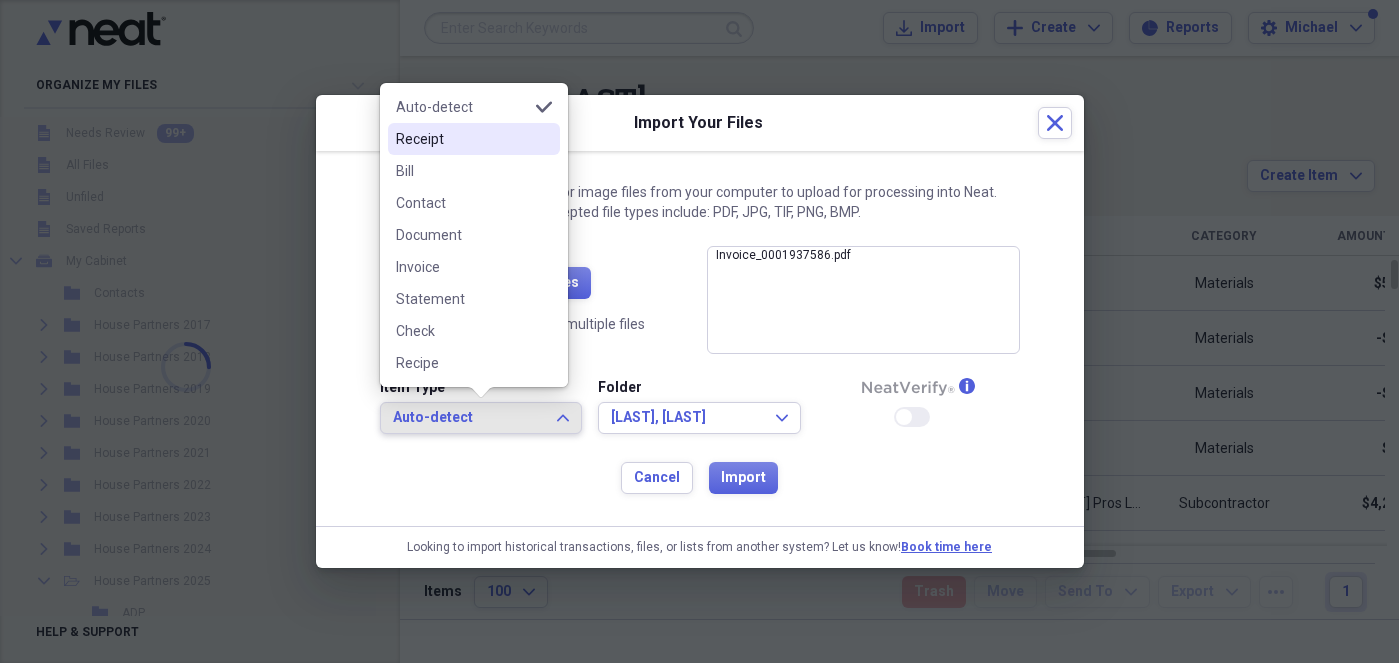 click on "Receipt" at bounding box center [462, 139] 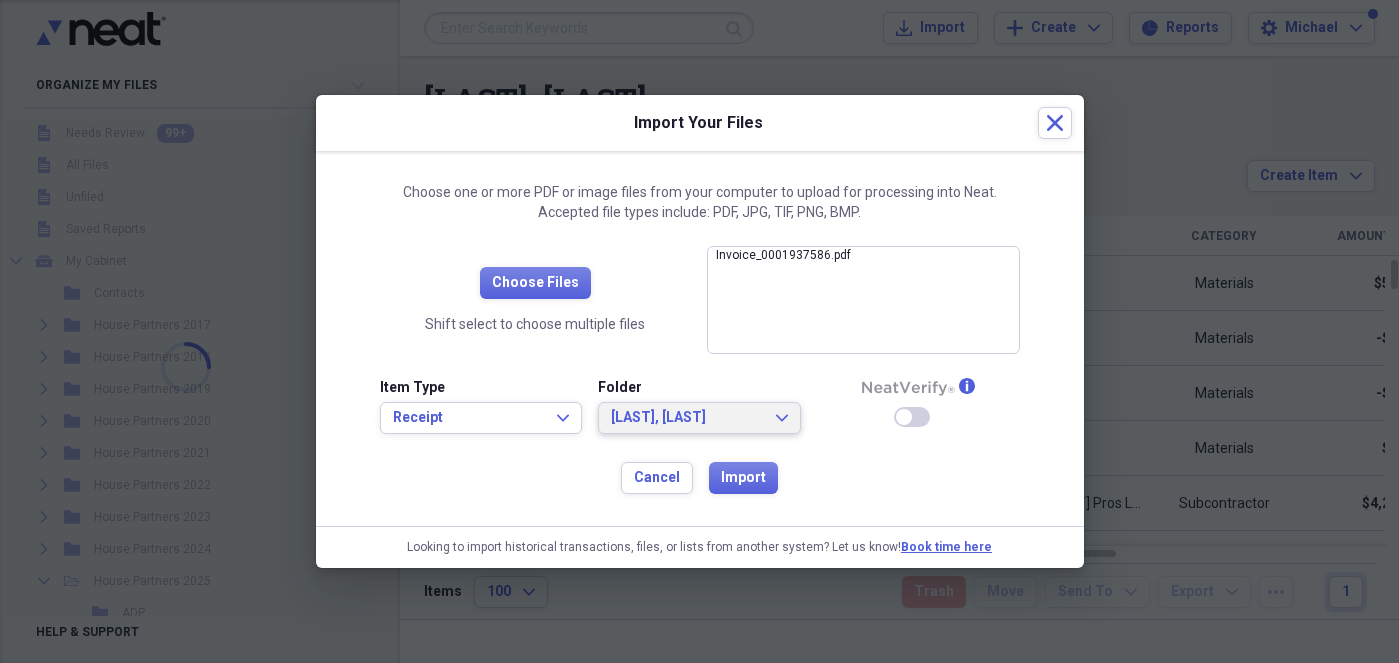 click on "[LAST], [LAST]" at bounding box center (687, 418) 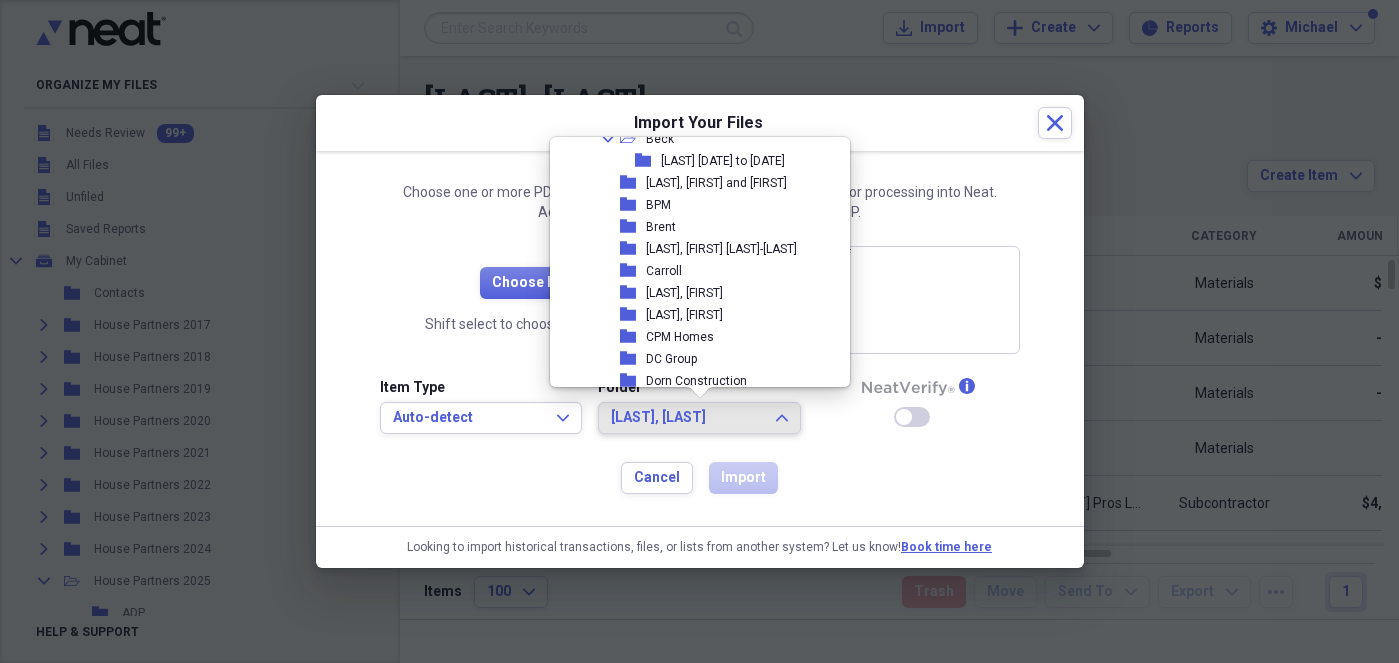 scroll, scrollTop: 0, scrollLeft: 0, axis: both 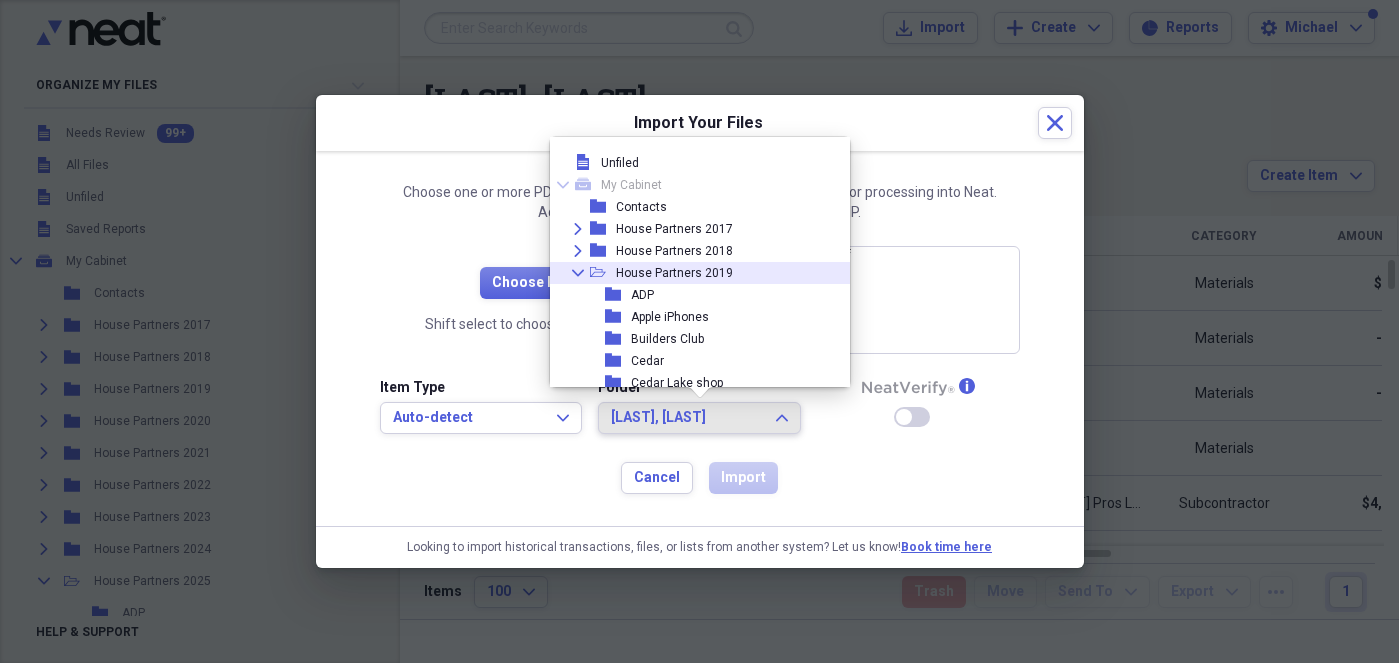 click on "Collapse" 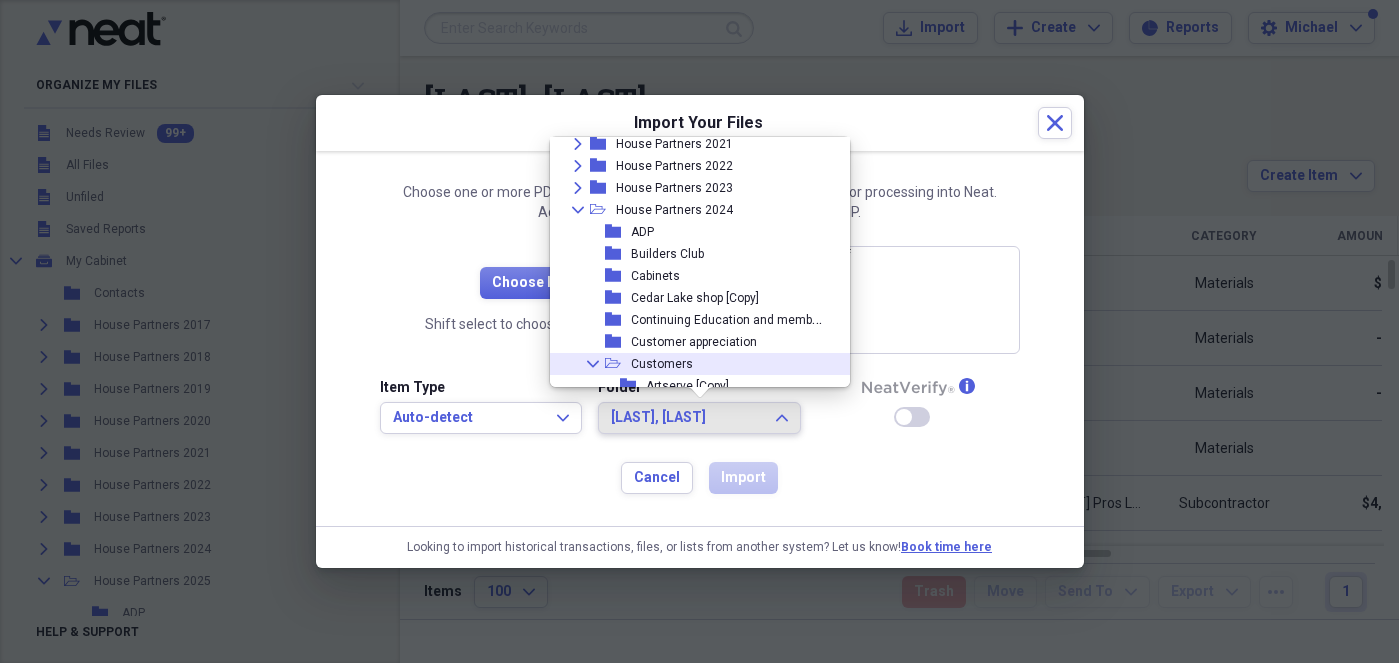 scroll, scrollTop: 228, scrollLeft: 0, axis: vertical 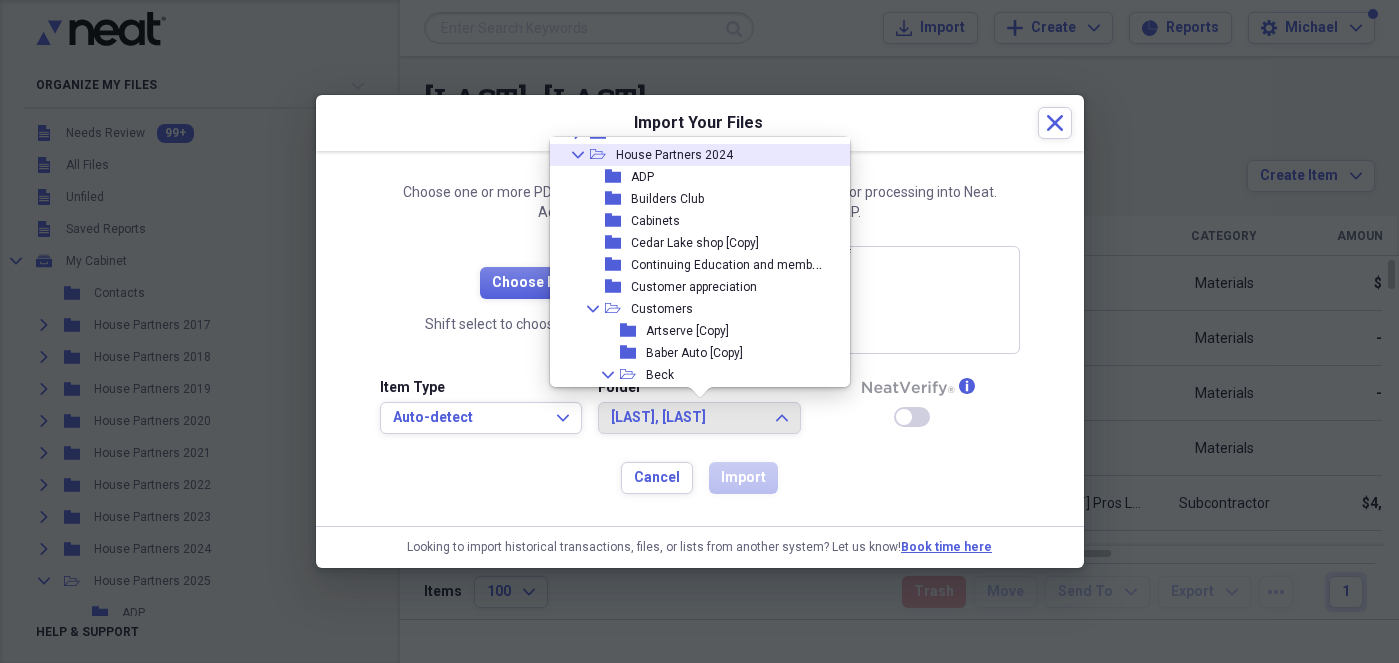 drag, startPoint x: 574, startPoint y: 159, endPoint x: 749, endPoint y: 245, distance: 194.98975 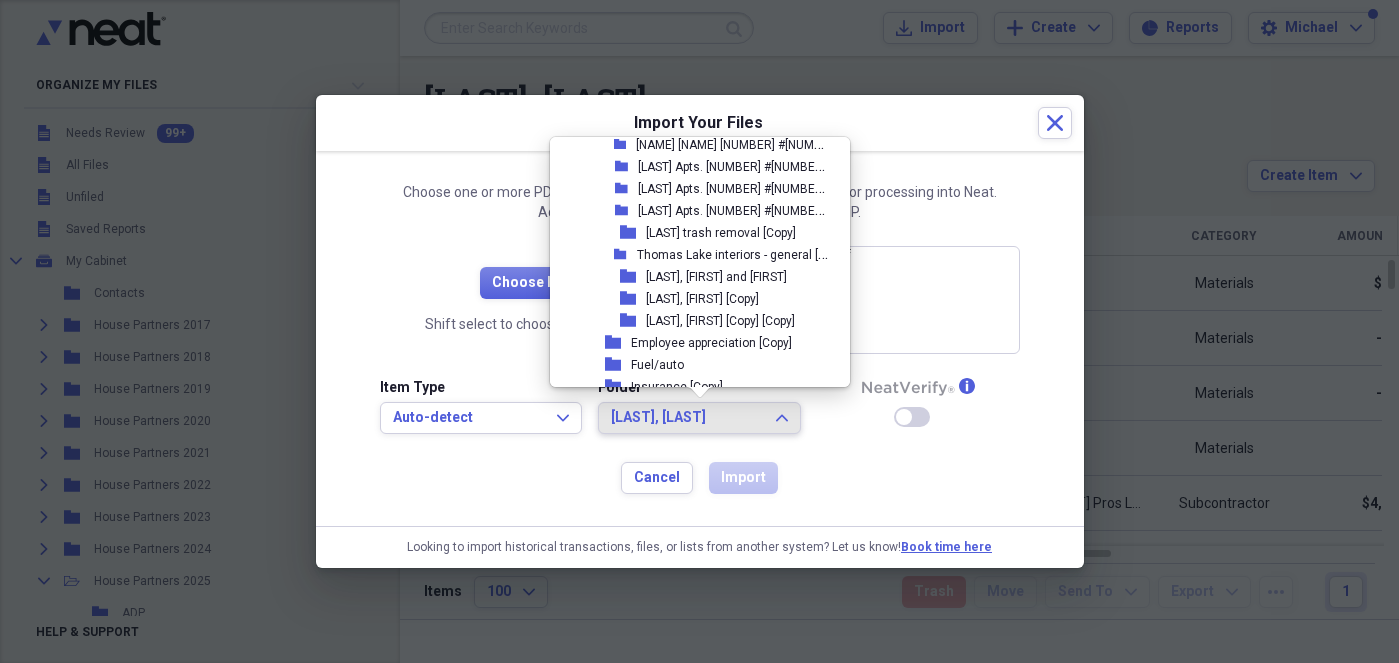 scroll, scrollTop: 1754, scrollLeft: 0, axis: vertical 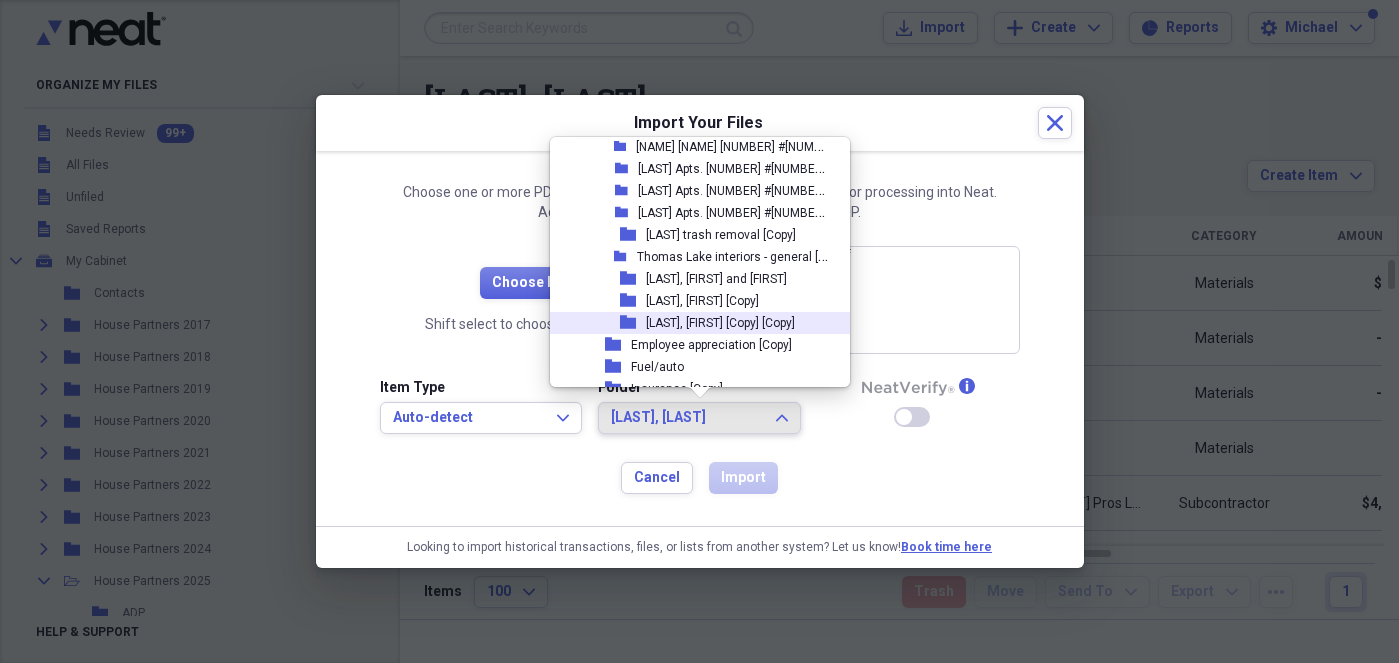 click on "[LAST], [FIRST] [Copy] [Copy]" at bounding box center [720, 323] 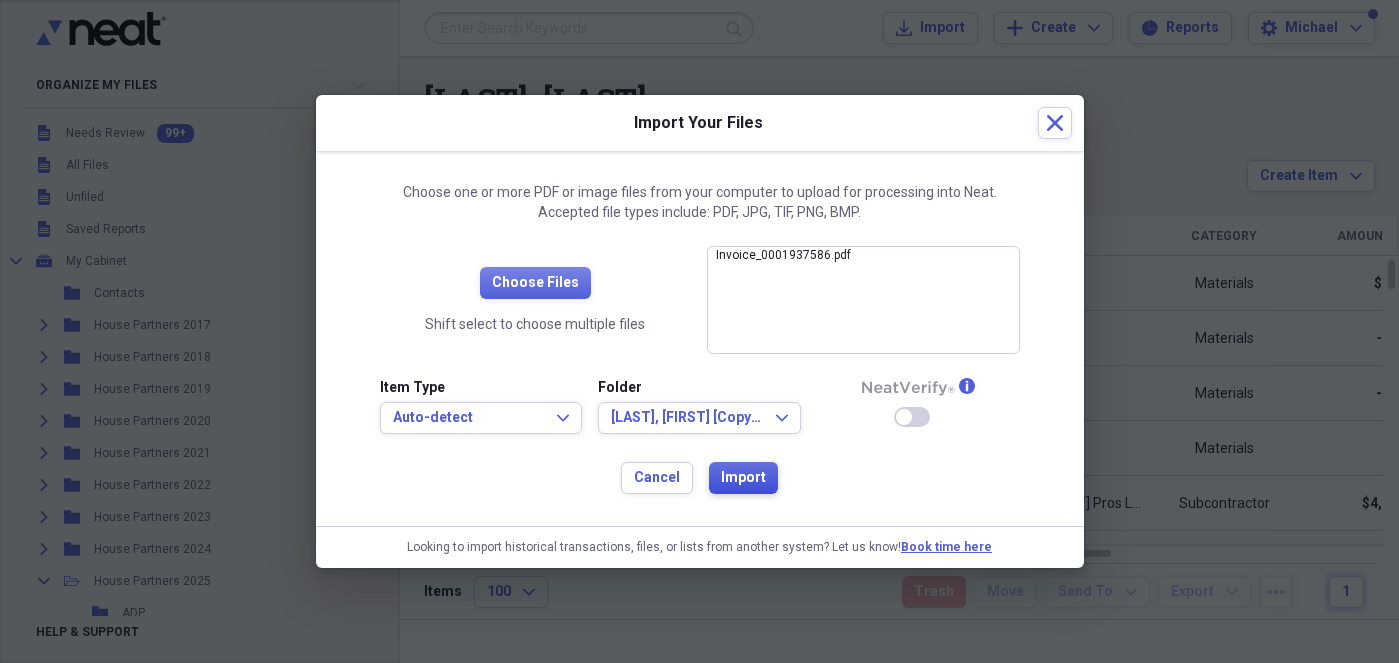click on "Import" at bounding box center [743, 478] 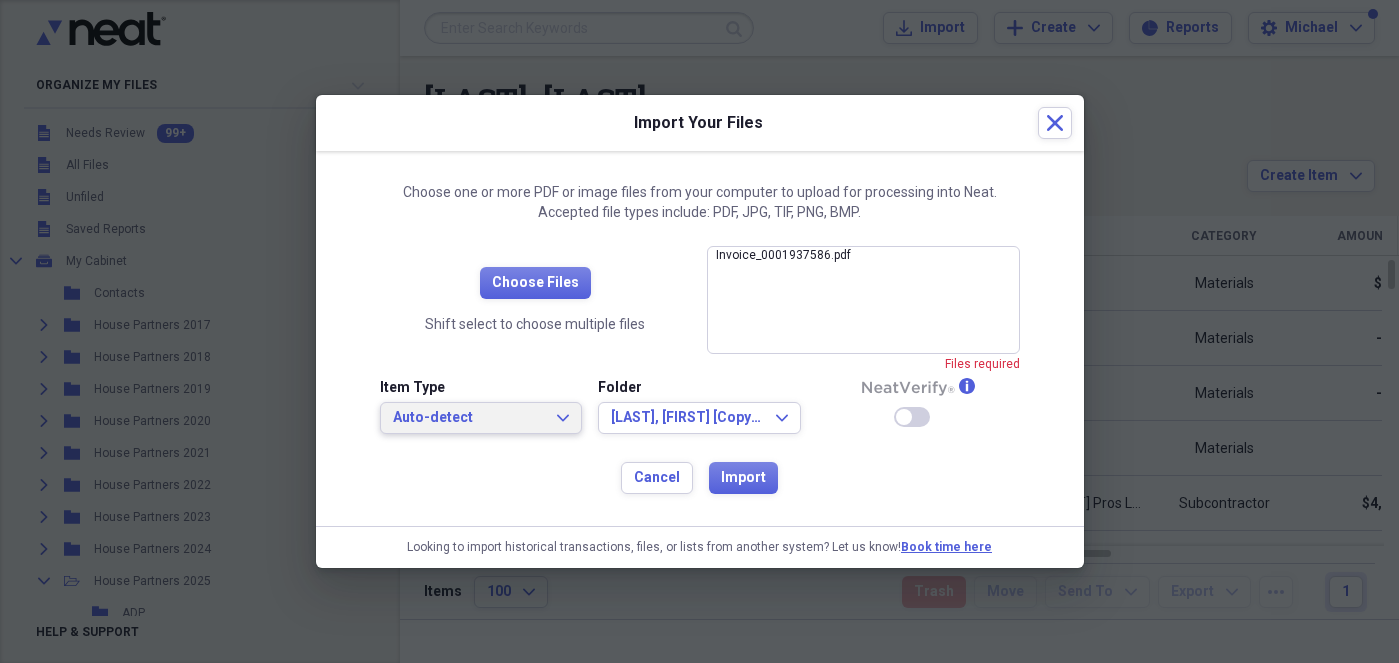 click on "Auto-detect" at bounding box center (469, 418) 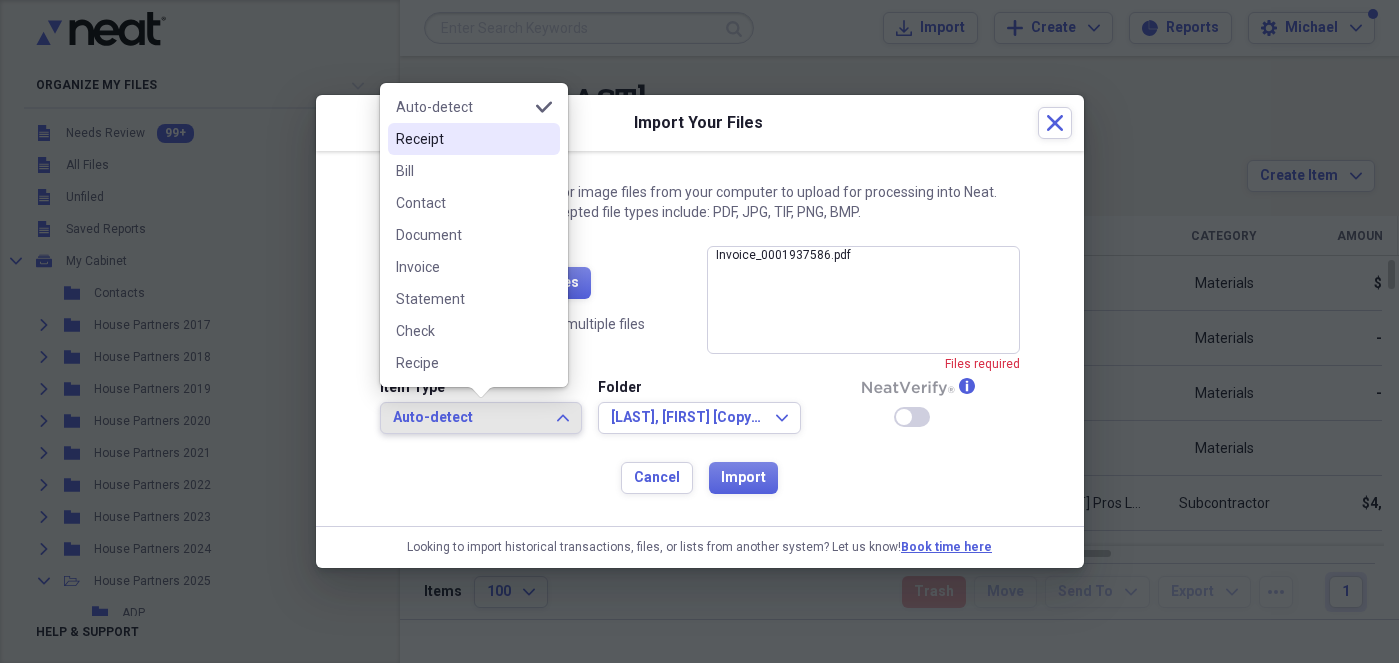 click on "Receipt" at bounding box center [462, 139] 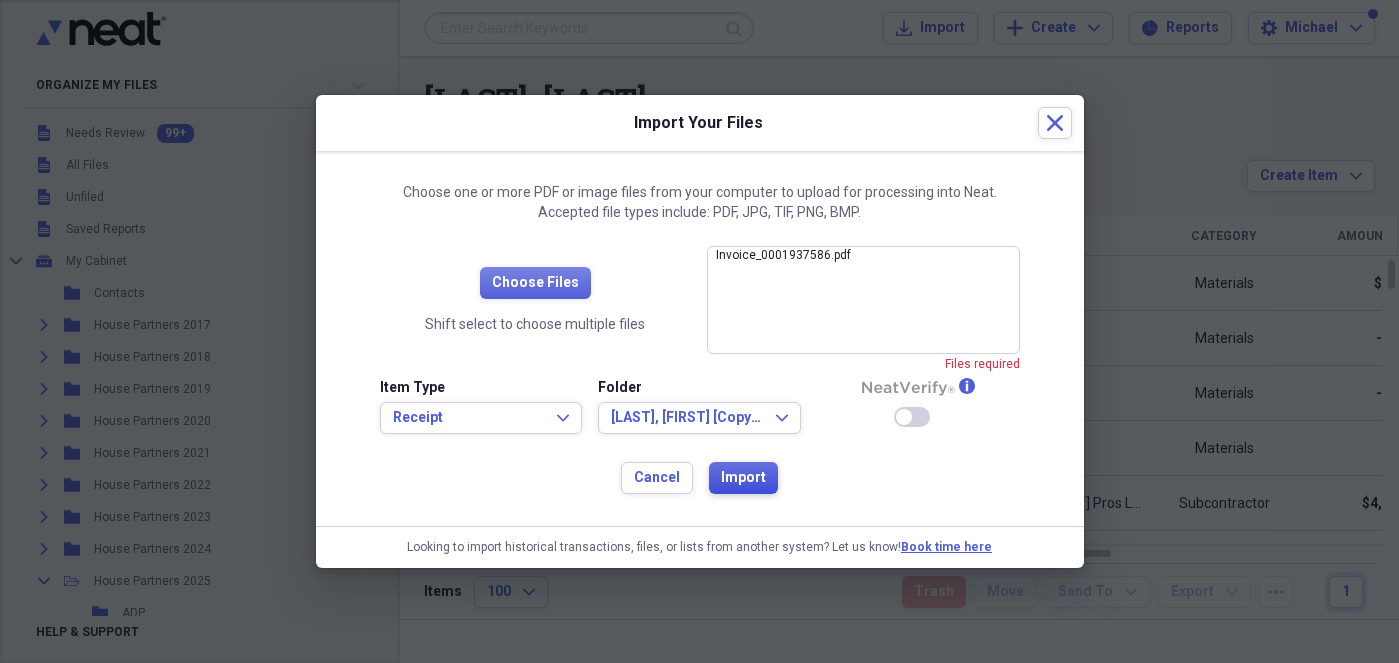 click on "Import" at bounding box center (743, 478) 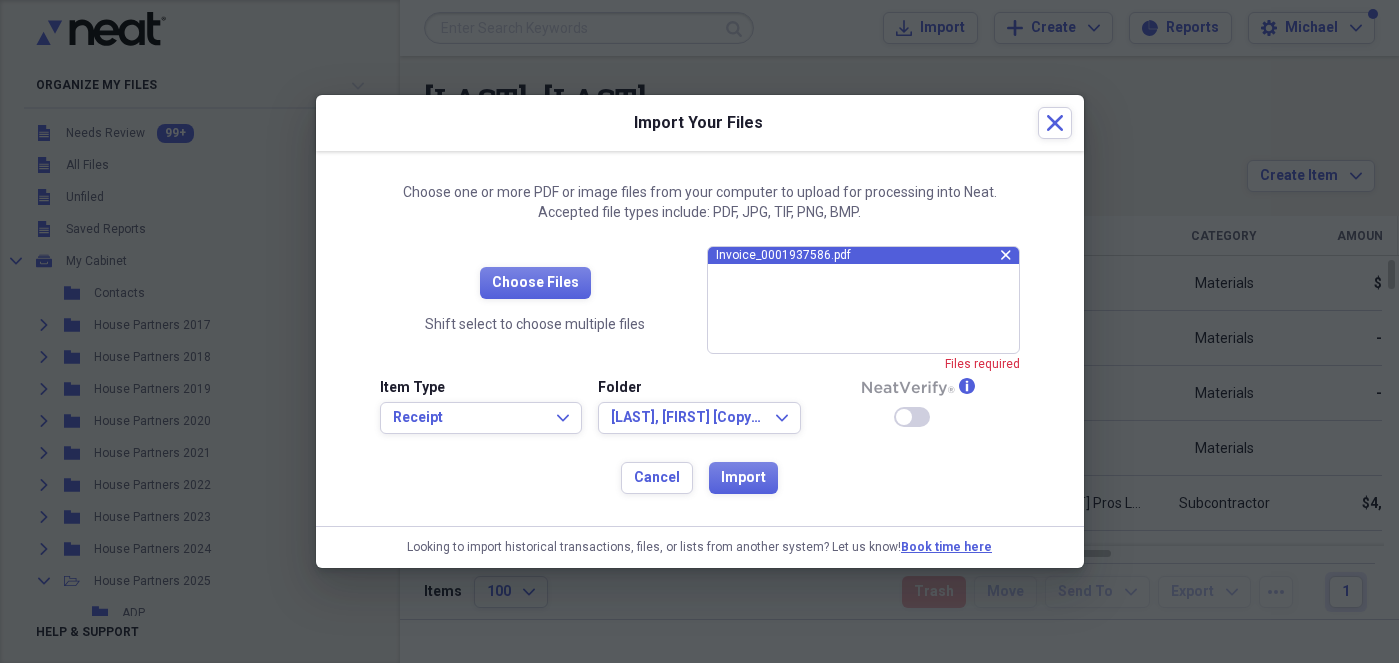 click on "Invoice_0001937586.pdf" at bounding box center [858, 255] 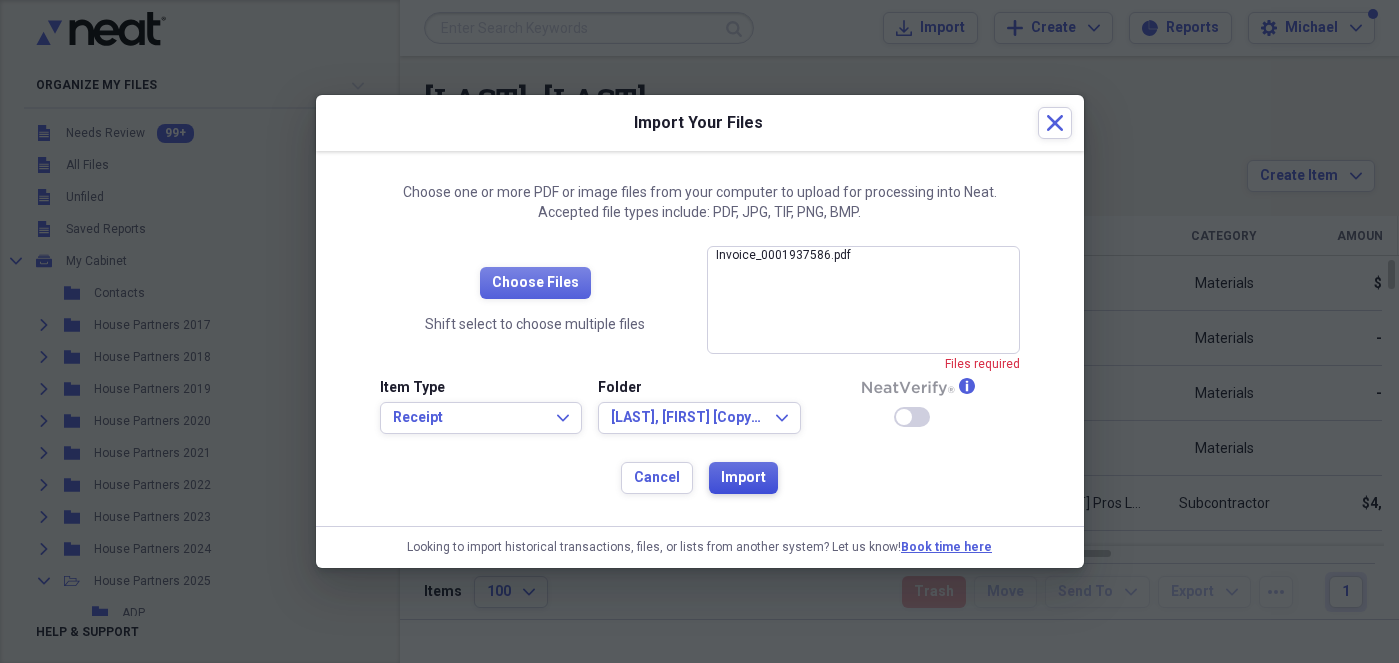 click on "Import" at bounding box center (743, 478) 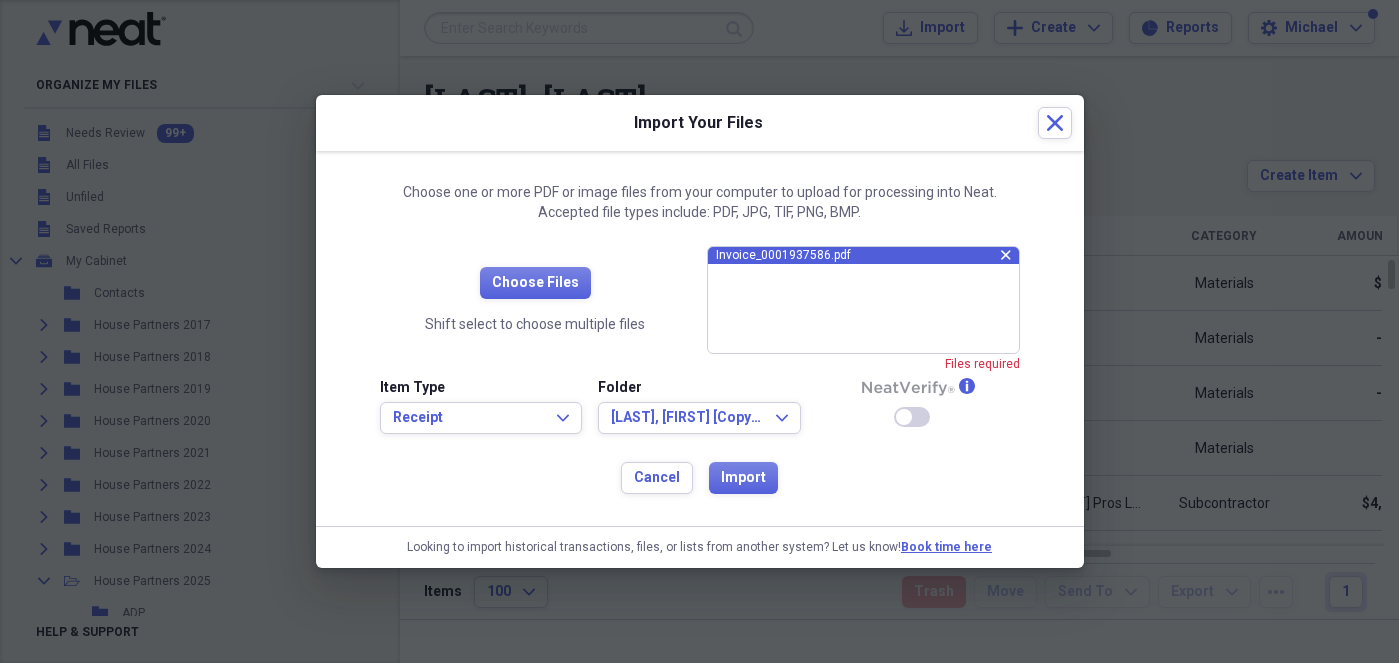 click on "Invoice_0001937586.pdf" at bounding box center (858, 255) 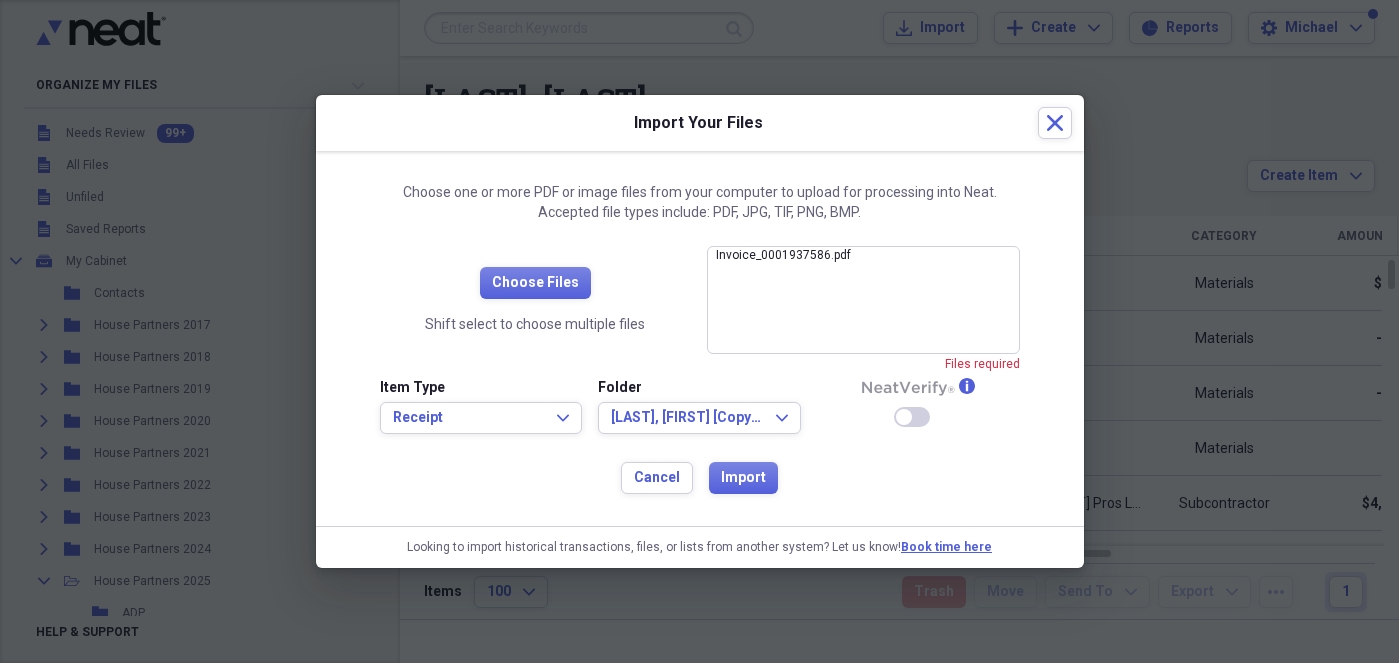 click on "Choose one or more PDF or image files from your computer to upload for processing into Neat. Accepted file types include: PDF, JPG, TIF, PNG, BMP. Choose Files Shift select to choose multiple files Invoice_[NUMBER].pdf close Files required Item Type Receipt Expand Folder [LAST], [FIRST] [Copy] [Copy] Expand info Enable Neat Verify Cancel Import" at bounding box center (700, 338) 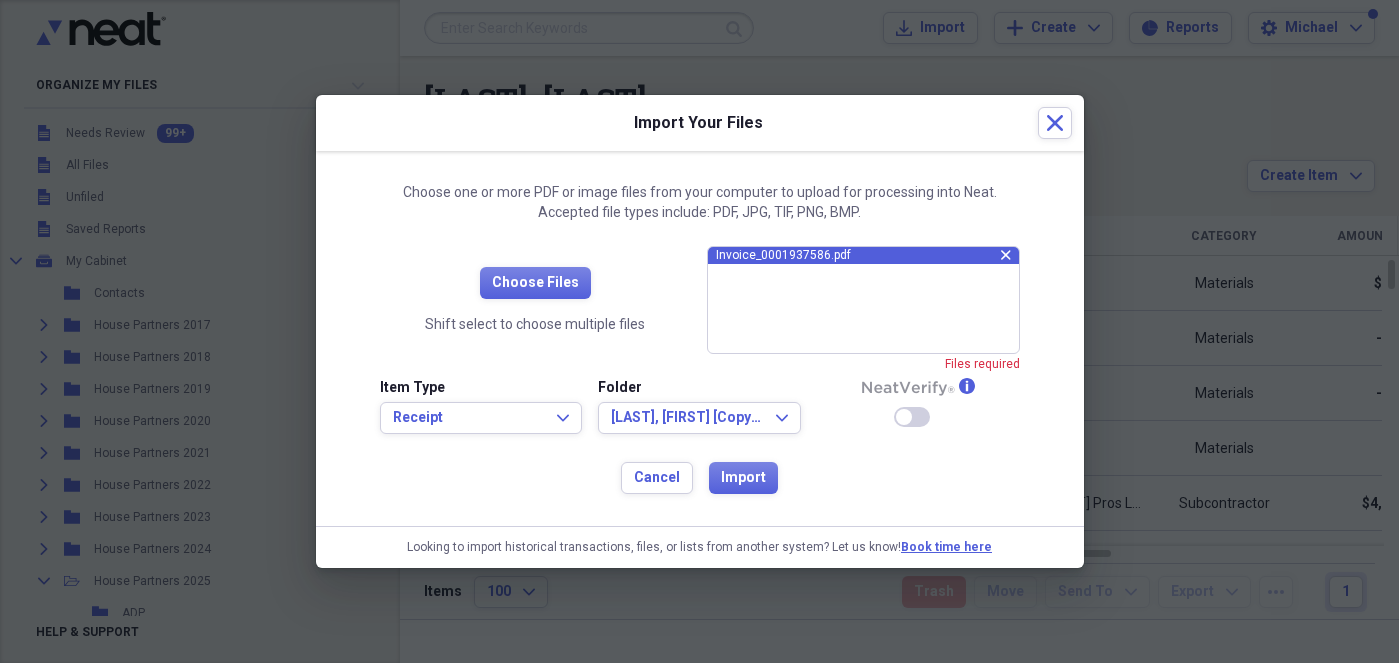 click on "Invoice_0001937586.pdf" at bounding box center [858, 255] 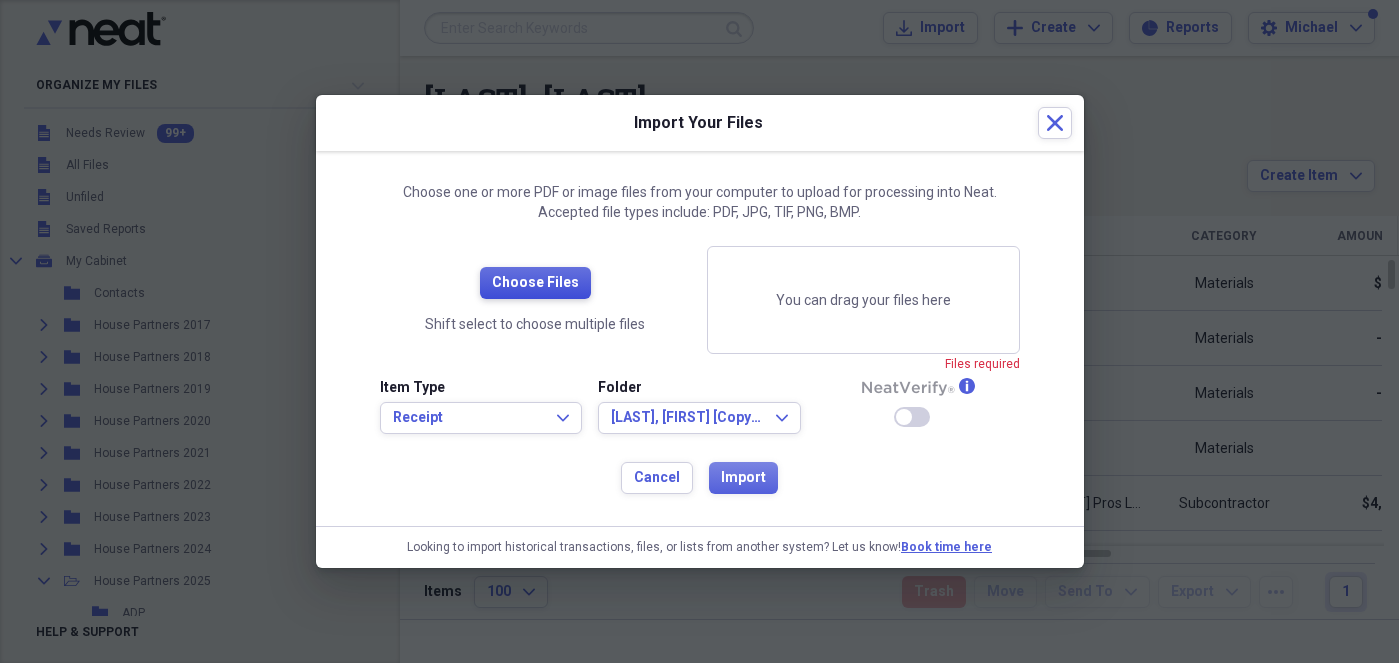 click on "Choose Files" at bounding box center (535, 283) 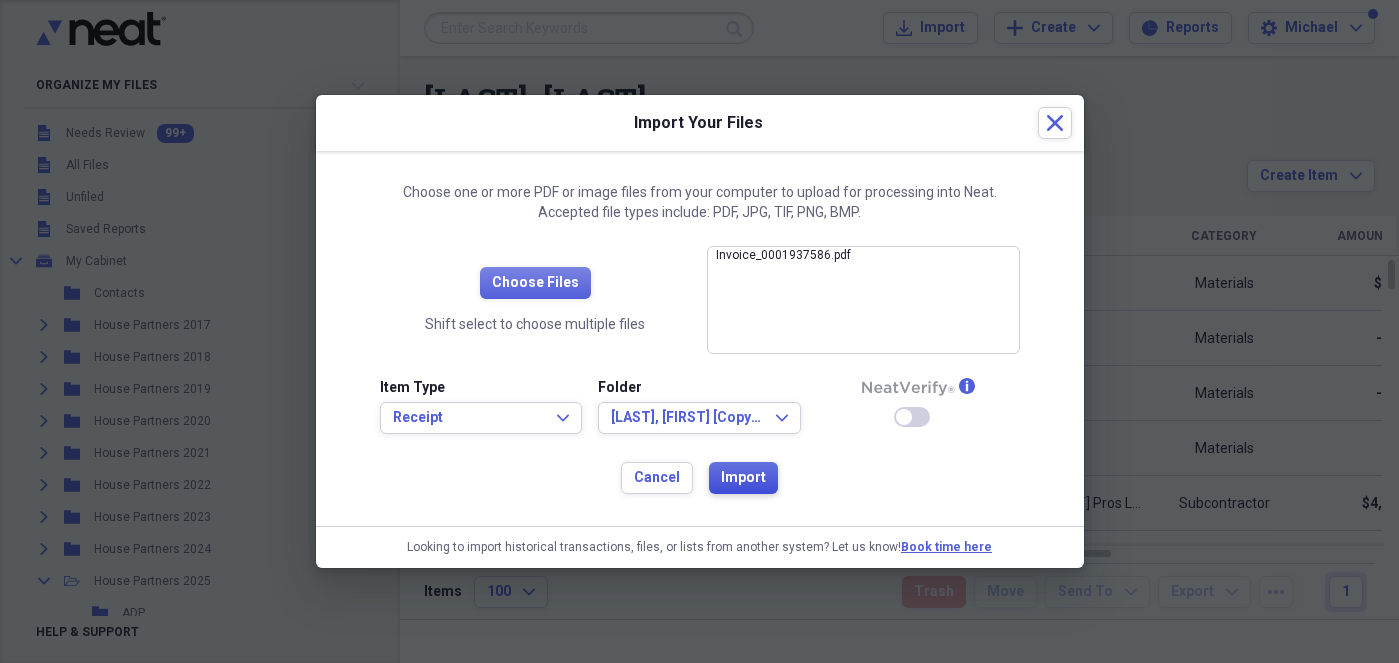 click on "Import" at bounding box center (743, 478) 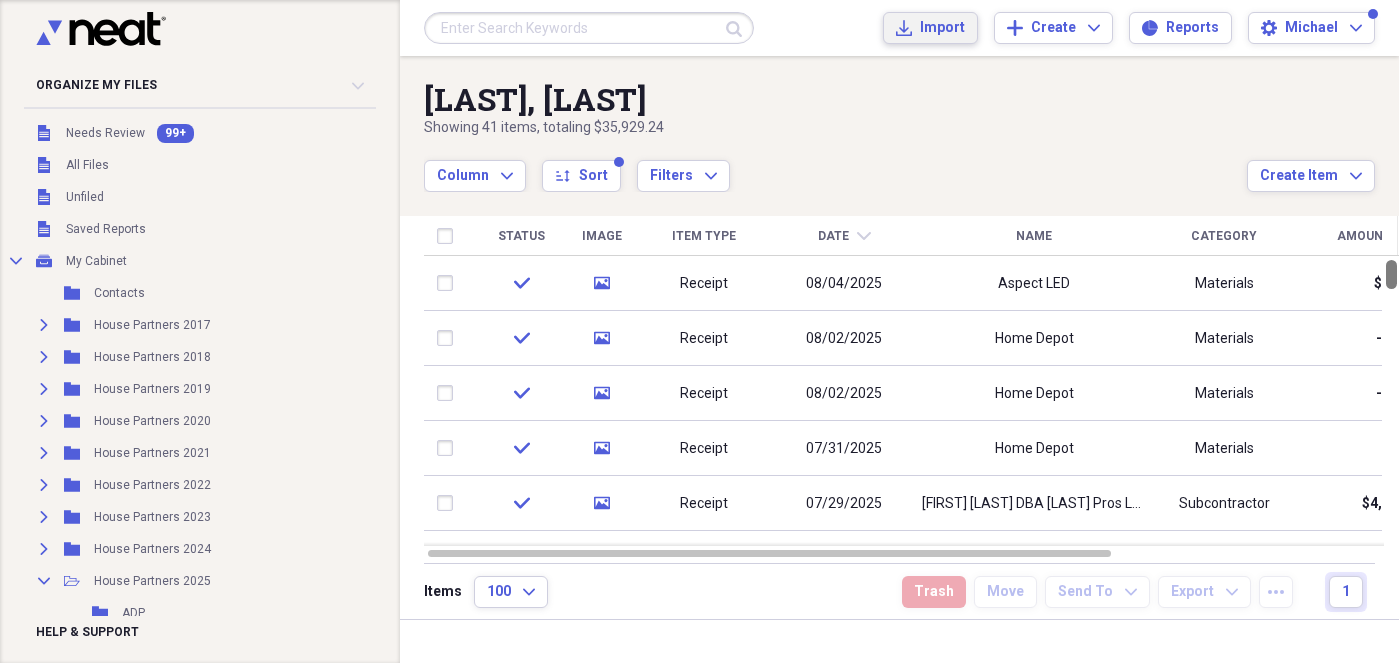 click at bounding box center (1391, 274) 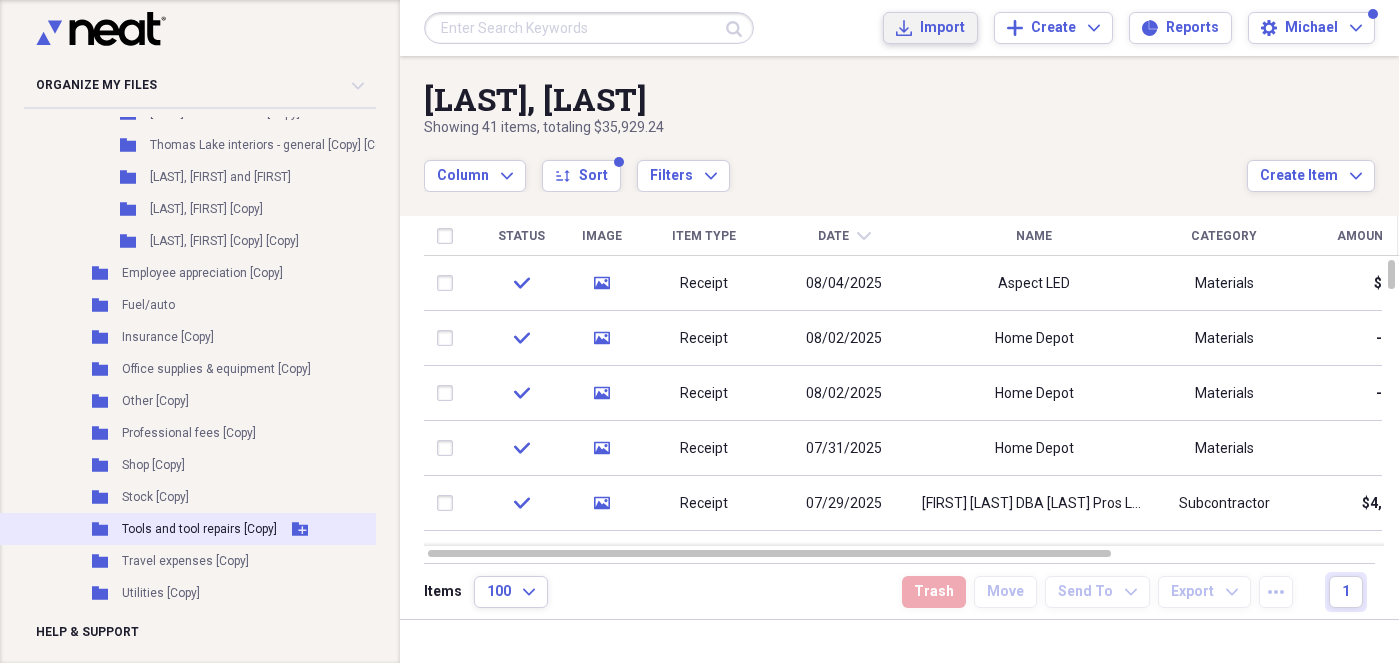 scroll, scrollTop: 2845, scrollLeft: 0, axis: vertical 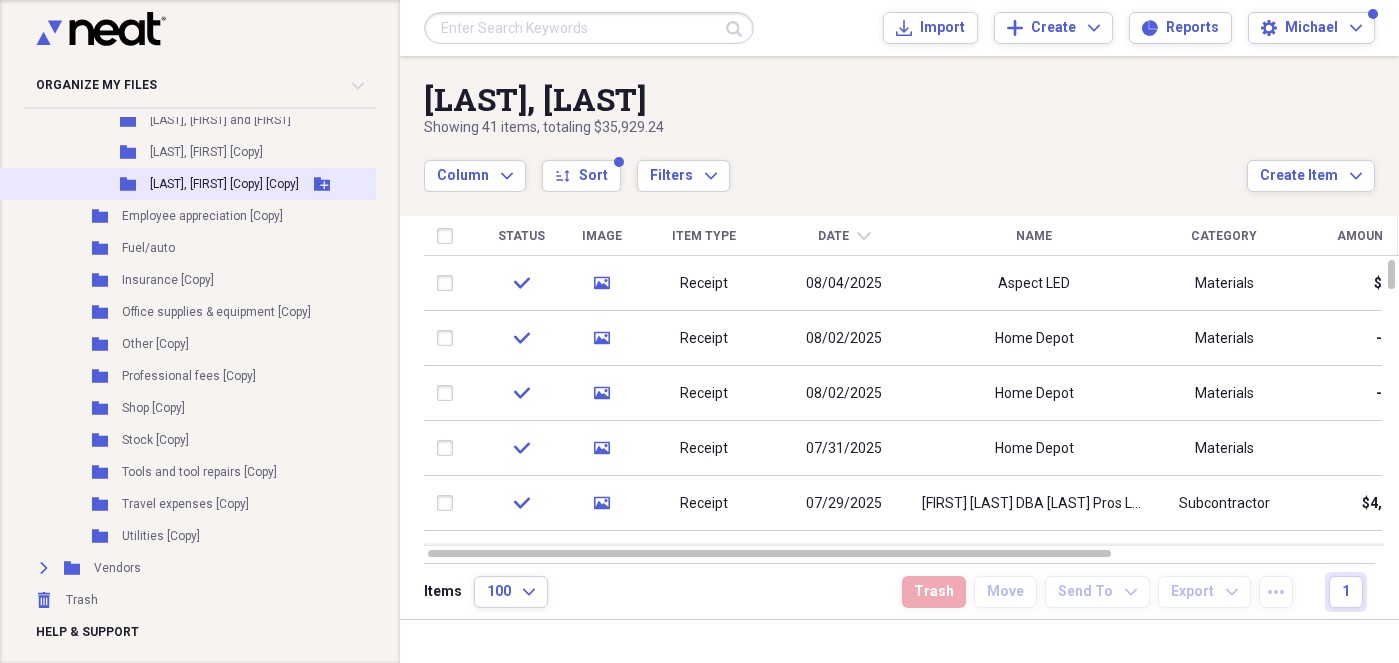 click on "[LAST], [FIRST] [Copy] [Copy]" at bounding box center (224, 184) 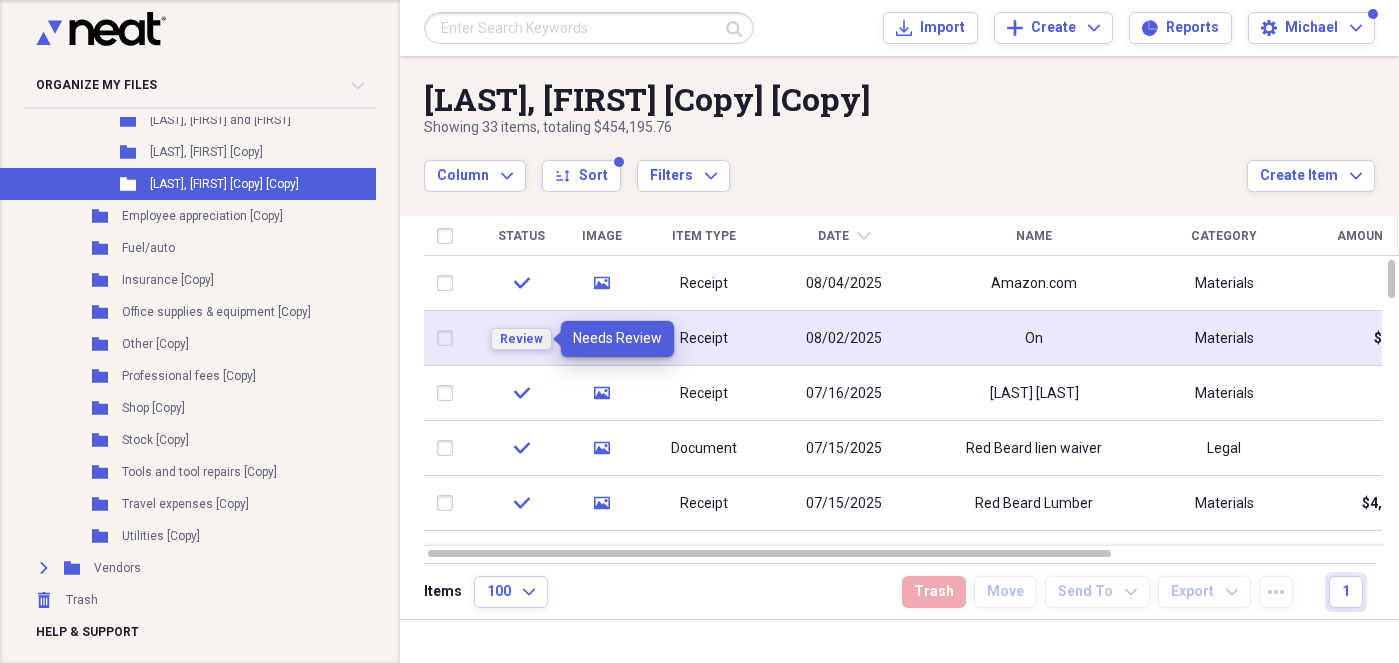 click on "Review" at bounding box center (521, 339) 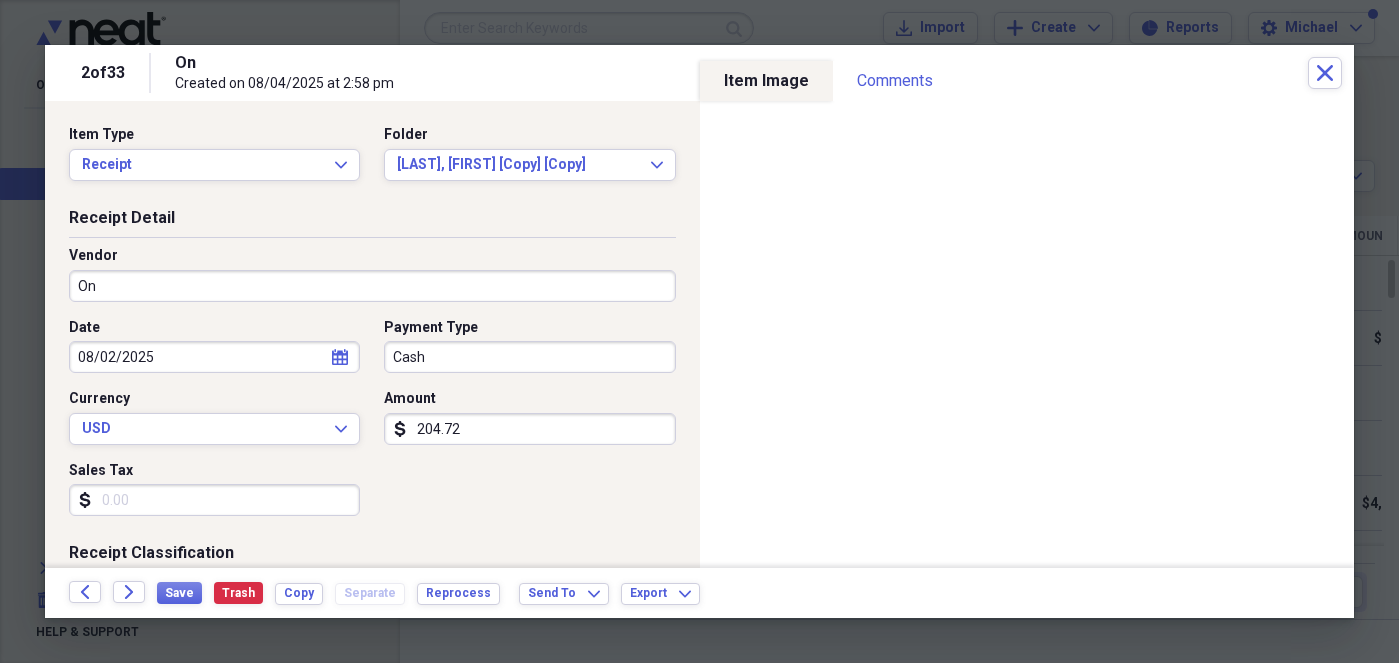 click on "On" at bounding box center (372, 286) 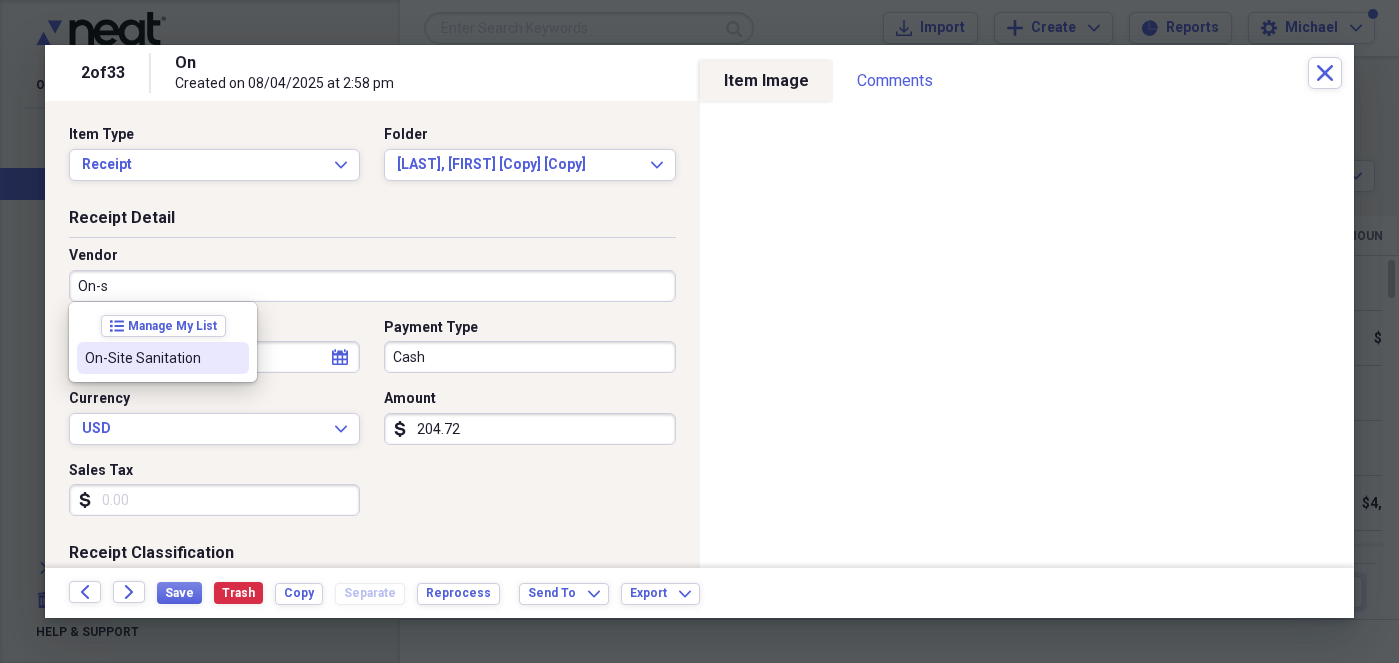 drag, startPoint x: 179, startPoint y: 361, endPoint x: 224, endPoint y: 343, distance: 48.466484 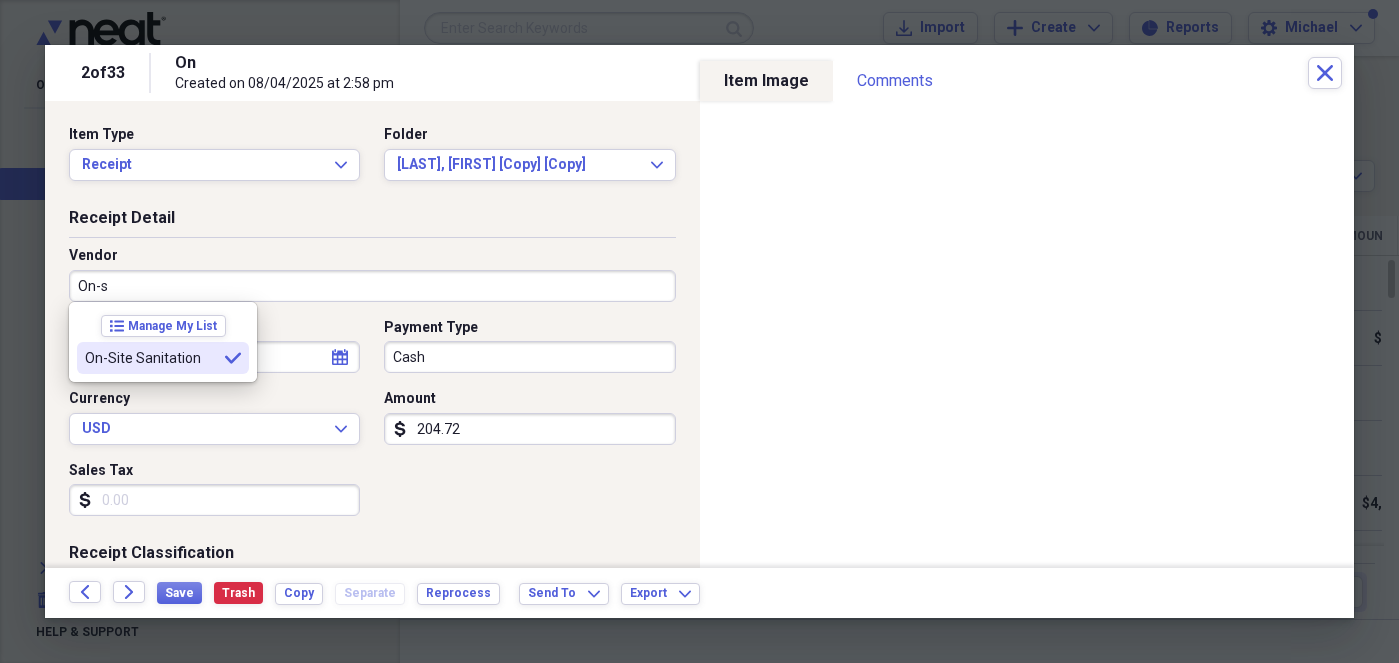 type on "On-Site Sanitation" 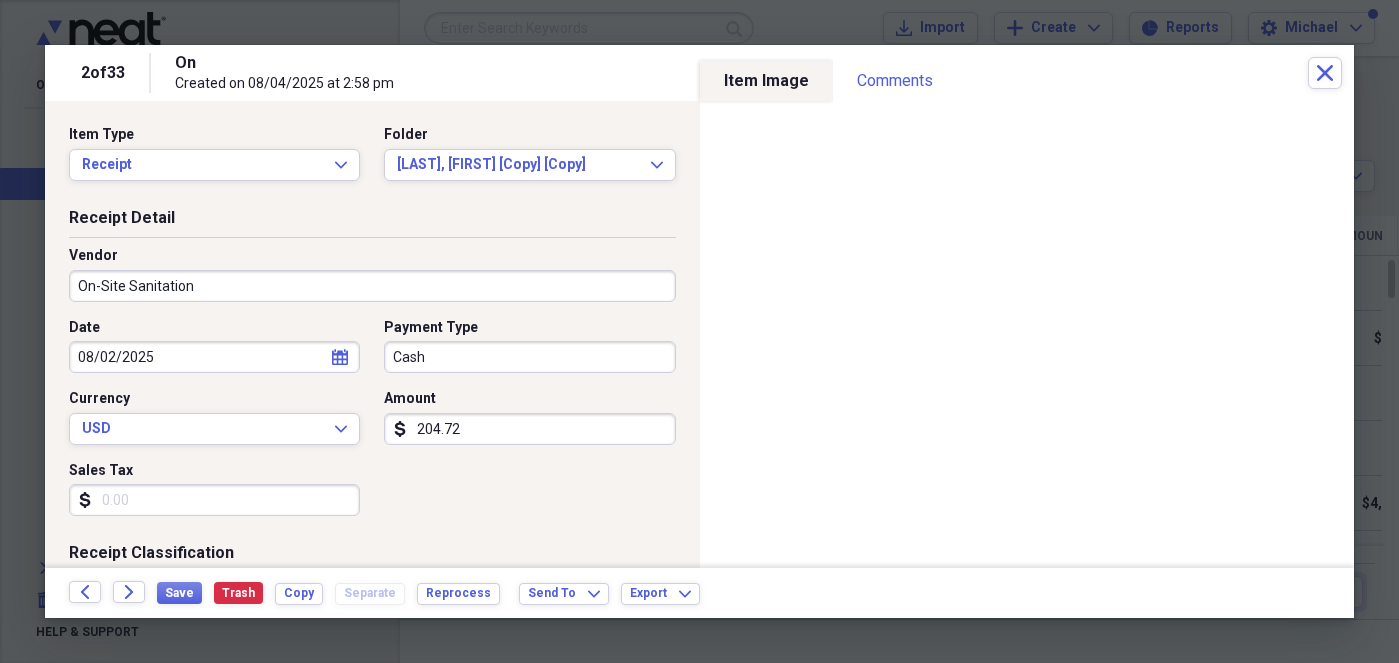 type on "Trash" 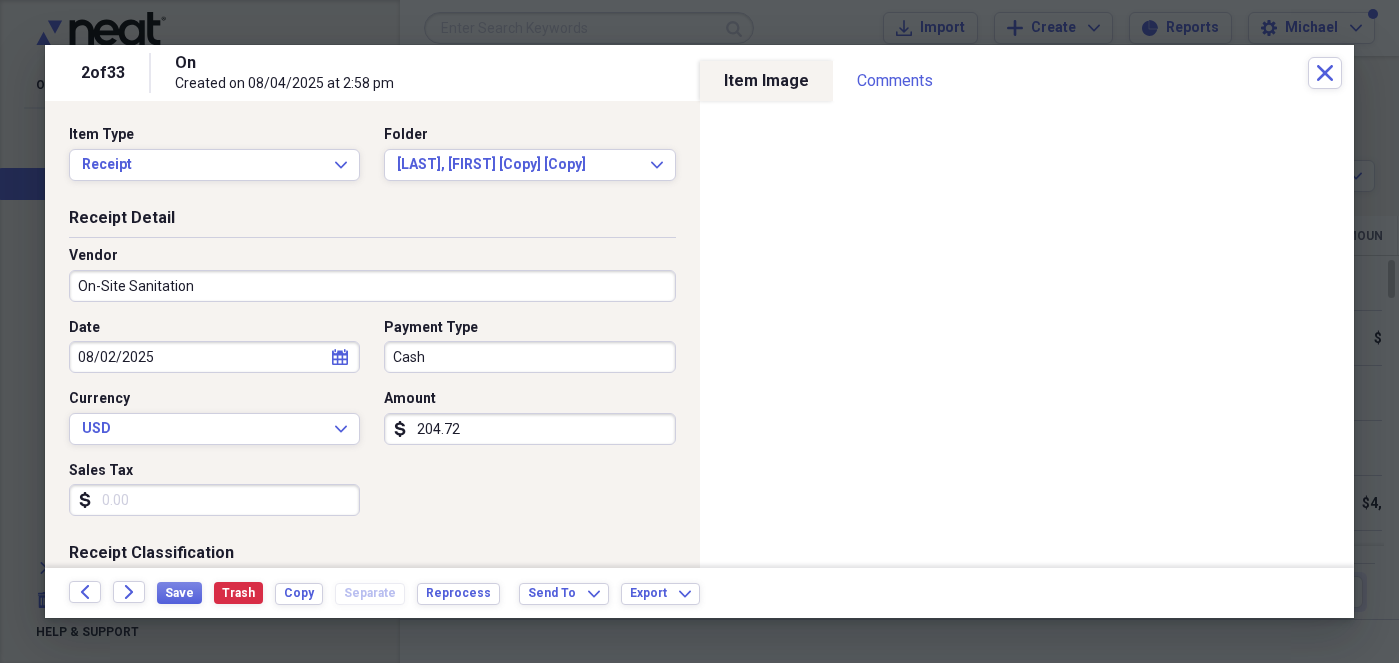 click on "Cash" at bounding box center [529, 357] 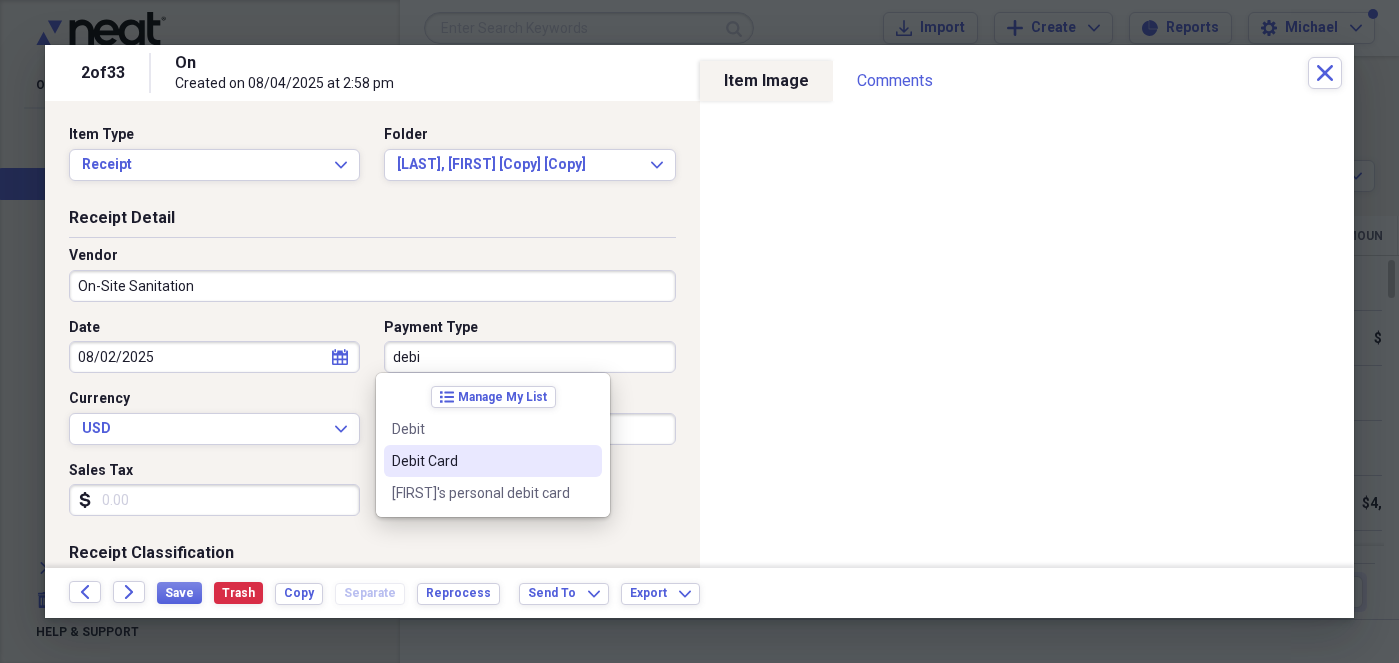 drag, startPoint x: 416, startPoint y: 453, endPoint x: 540, endPoint y: 442, distance: 124.486946 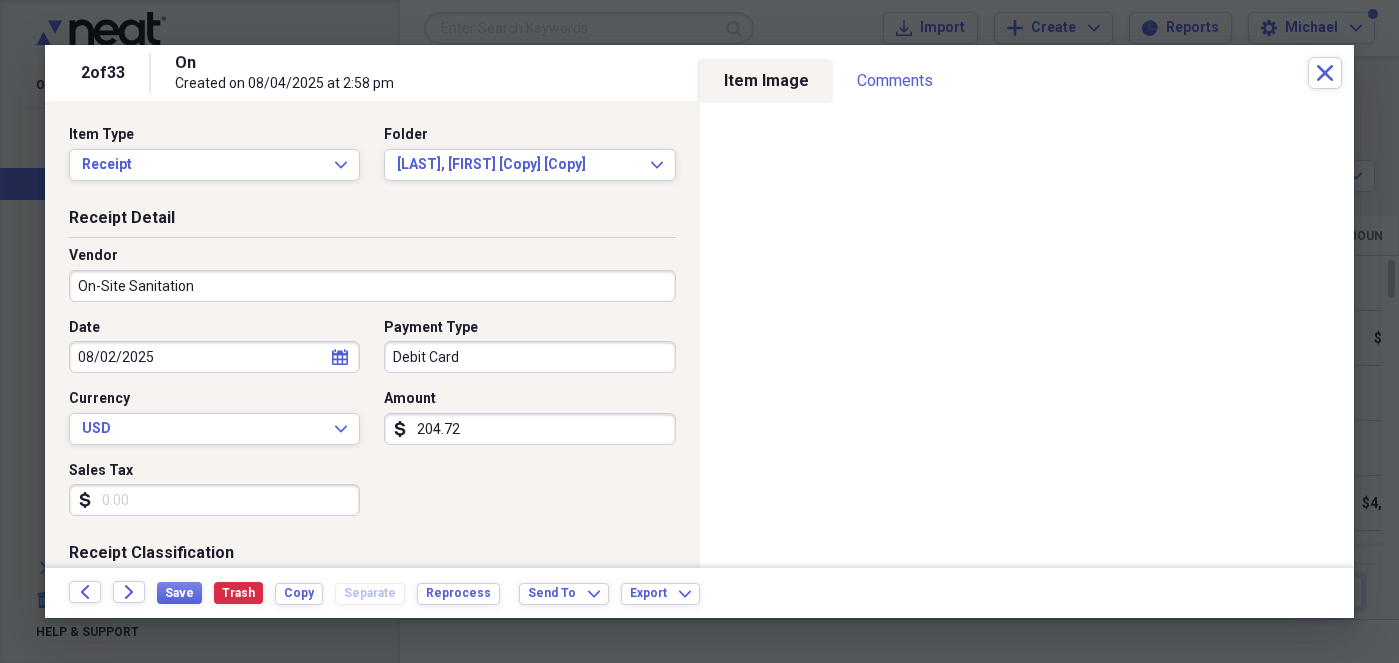 scroll, scrollTop: 554, scrollLeft: 0, axis: vertical 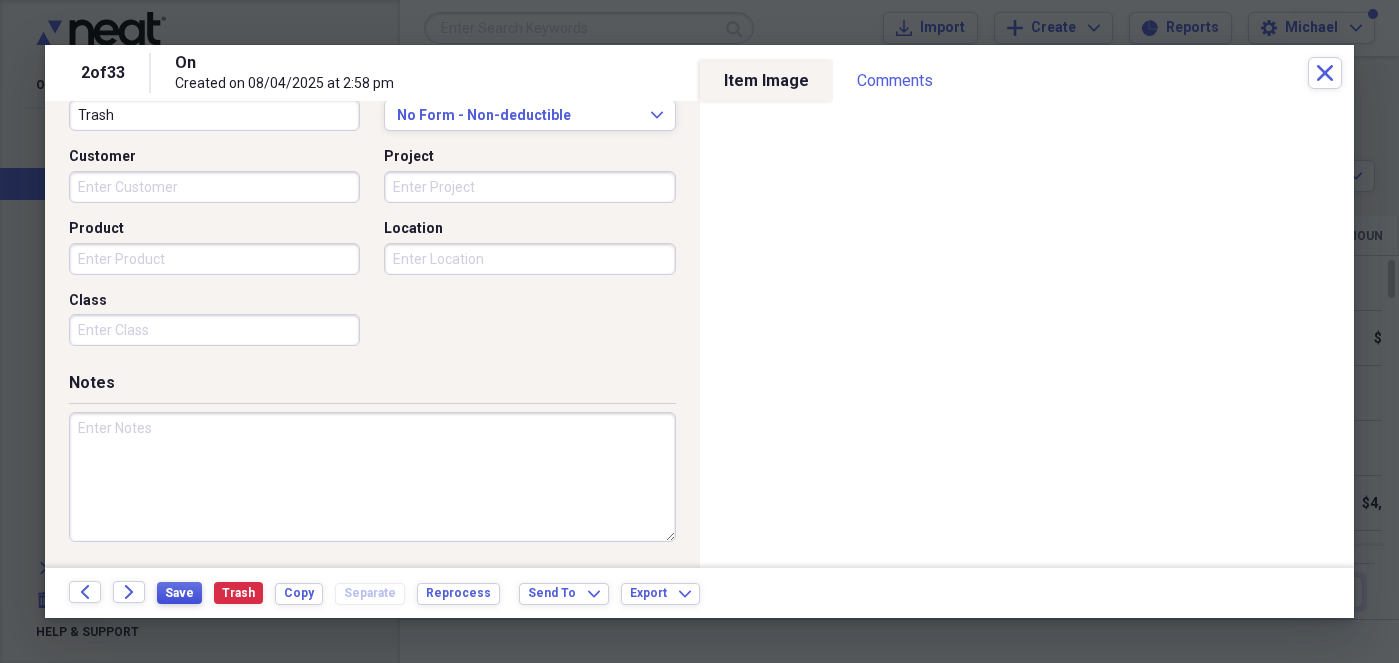 click on "Save" at bounding box center [179, 593] 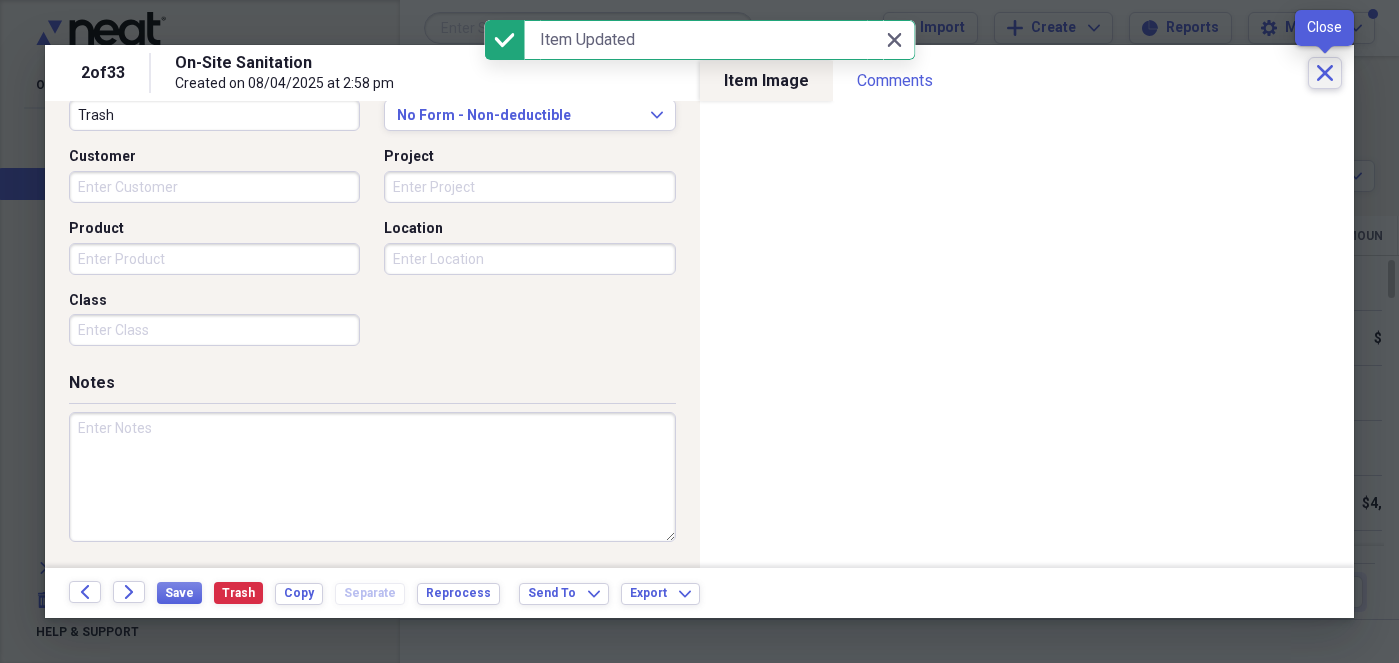 click on "Close" at bounding box center [1325, 73] 